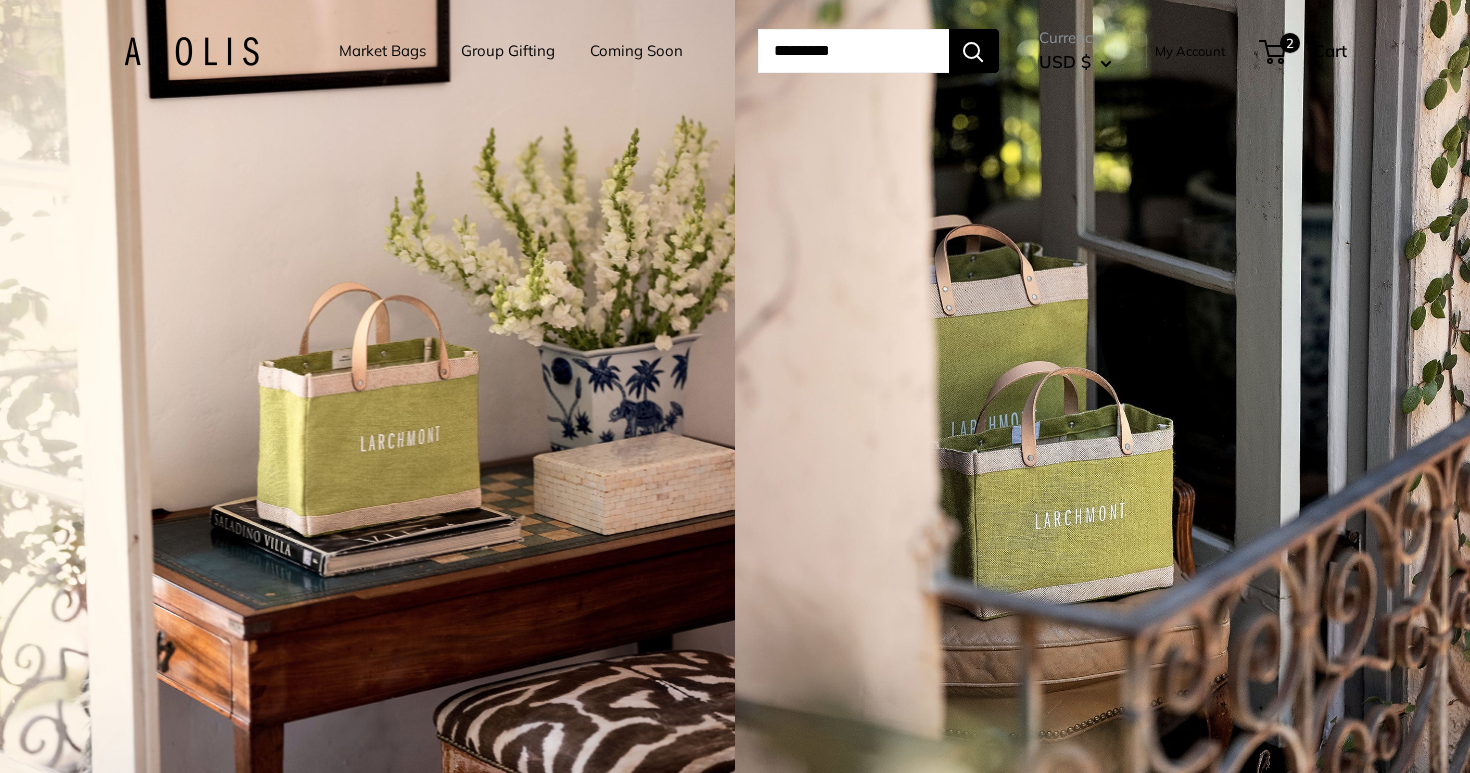 scroll, scrollTop: 0, scrollLeft: 0, axis: both 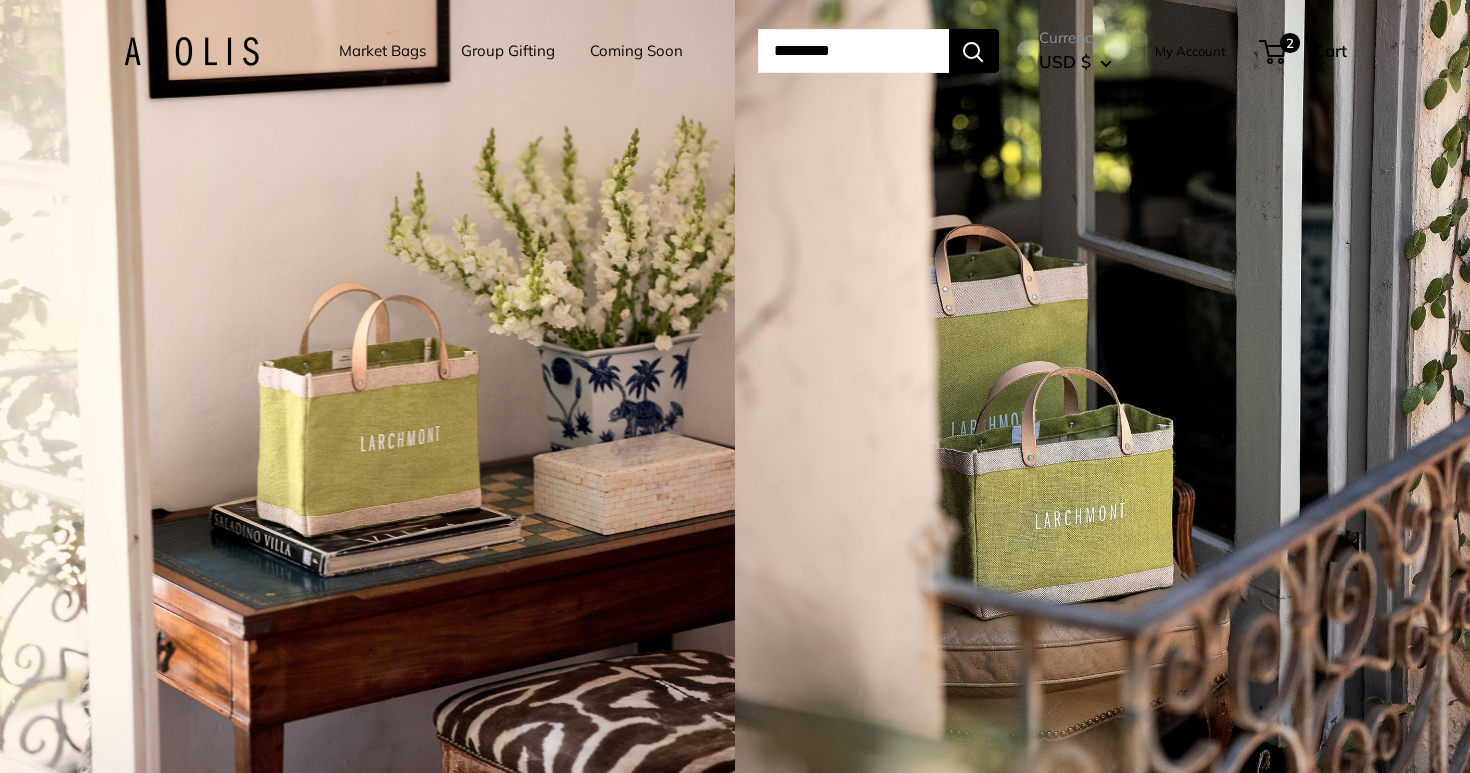 click on "Coming Soon" at bounding box center [636, 51] 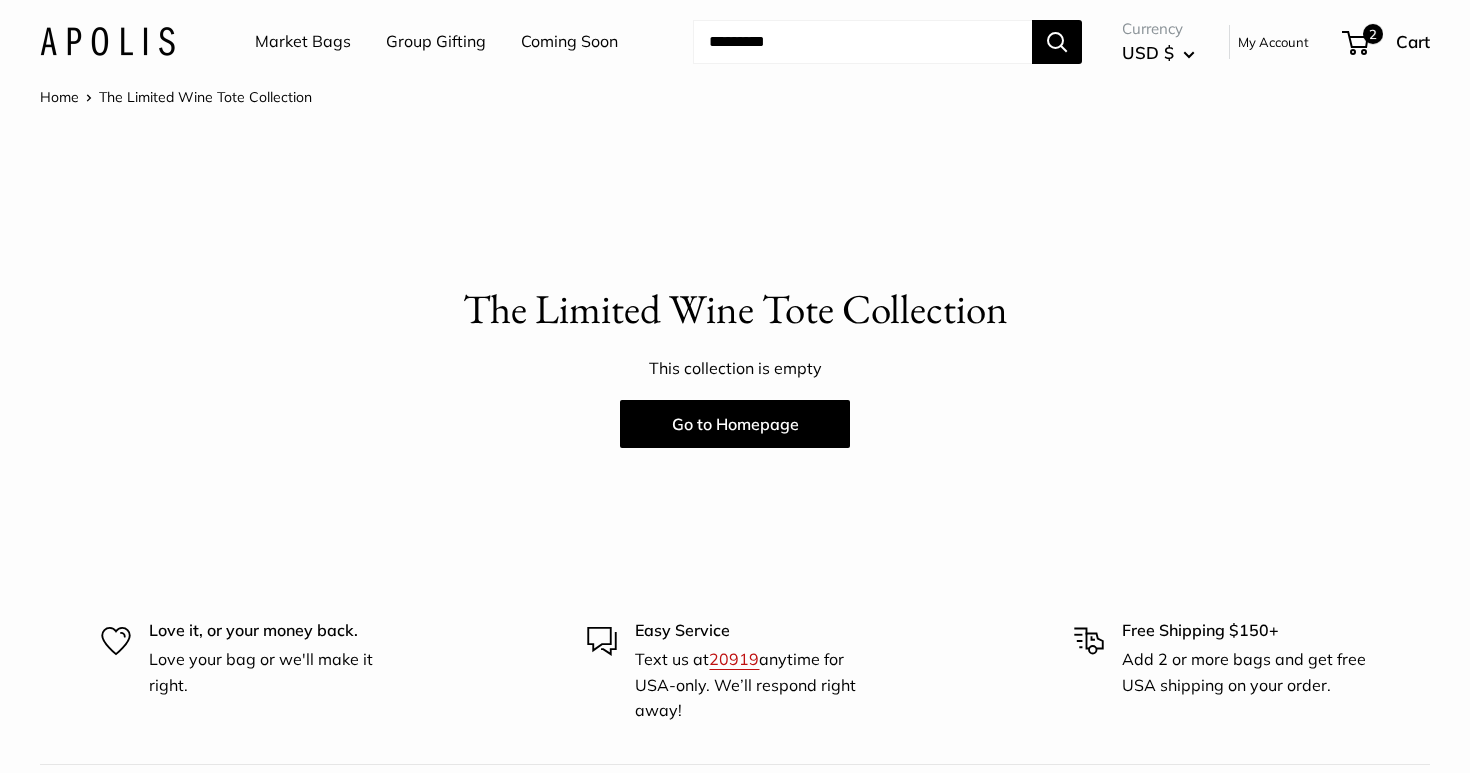 scroll, scrollTop: 0, scrollLeft: 0, axis: both 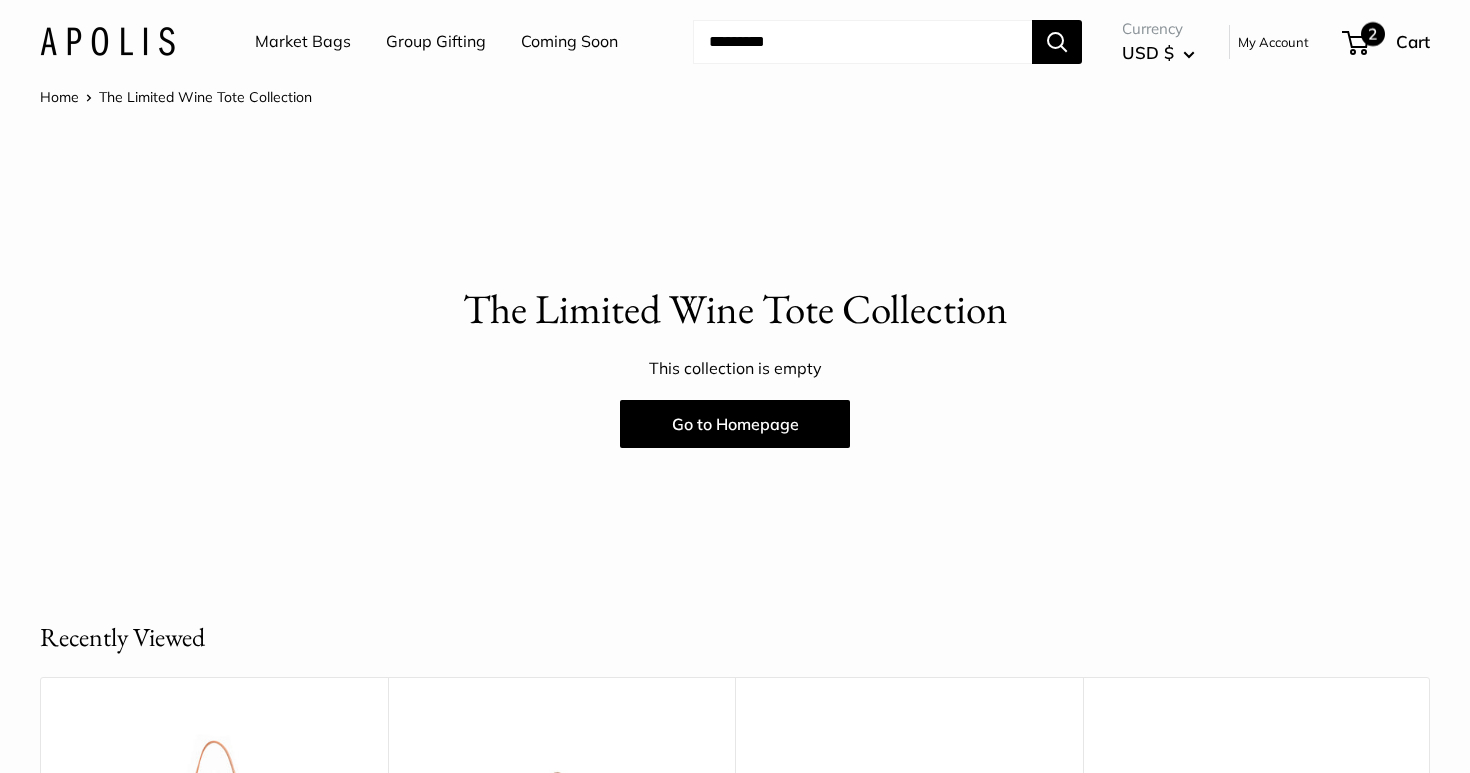click on "2" at bounding box center (1355, 43) 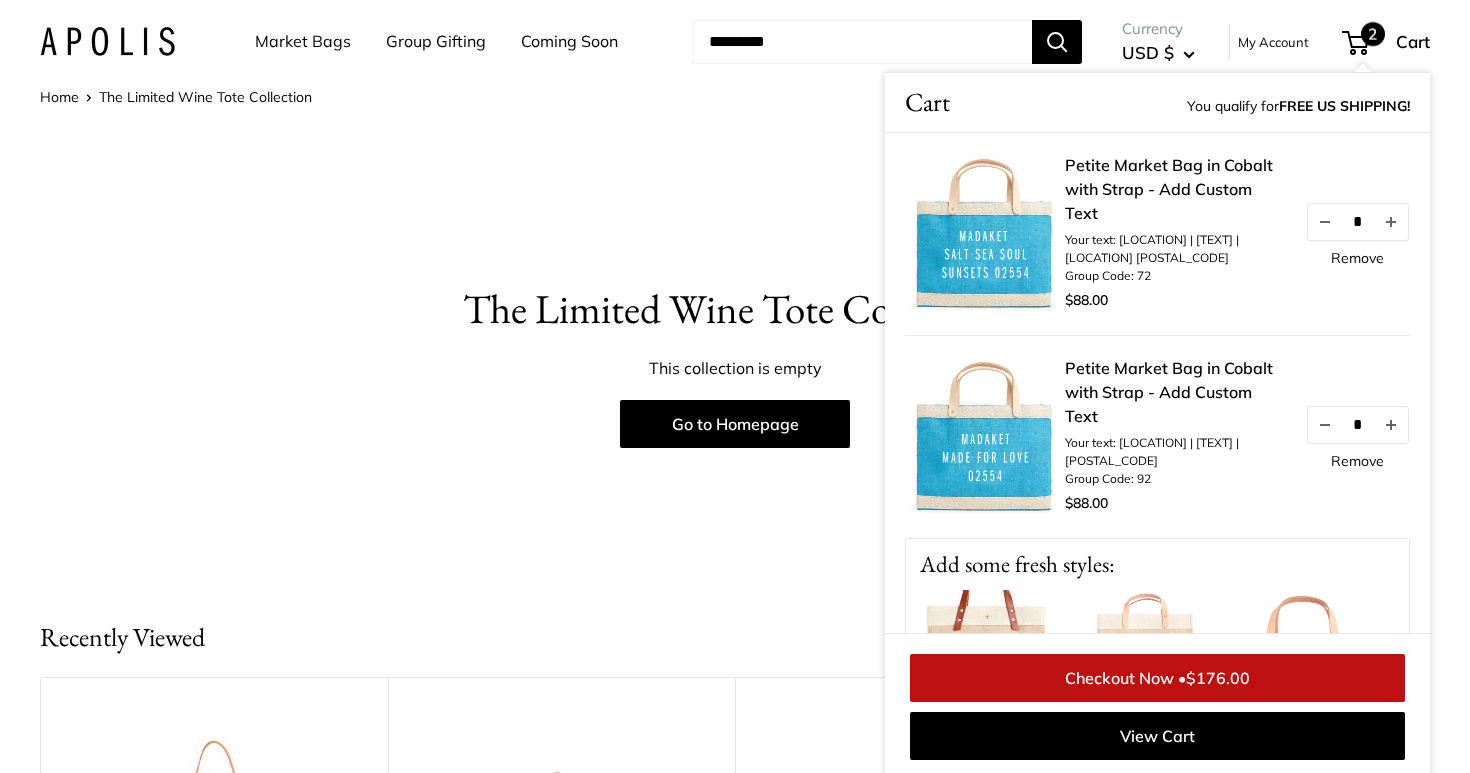 click on "[PRODUCT] in [MATERIAL] with Strap - Add Custom Text" at bounding box center [1175, 189] 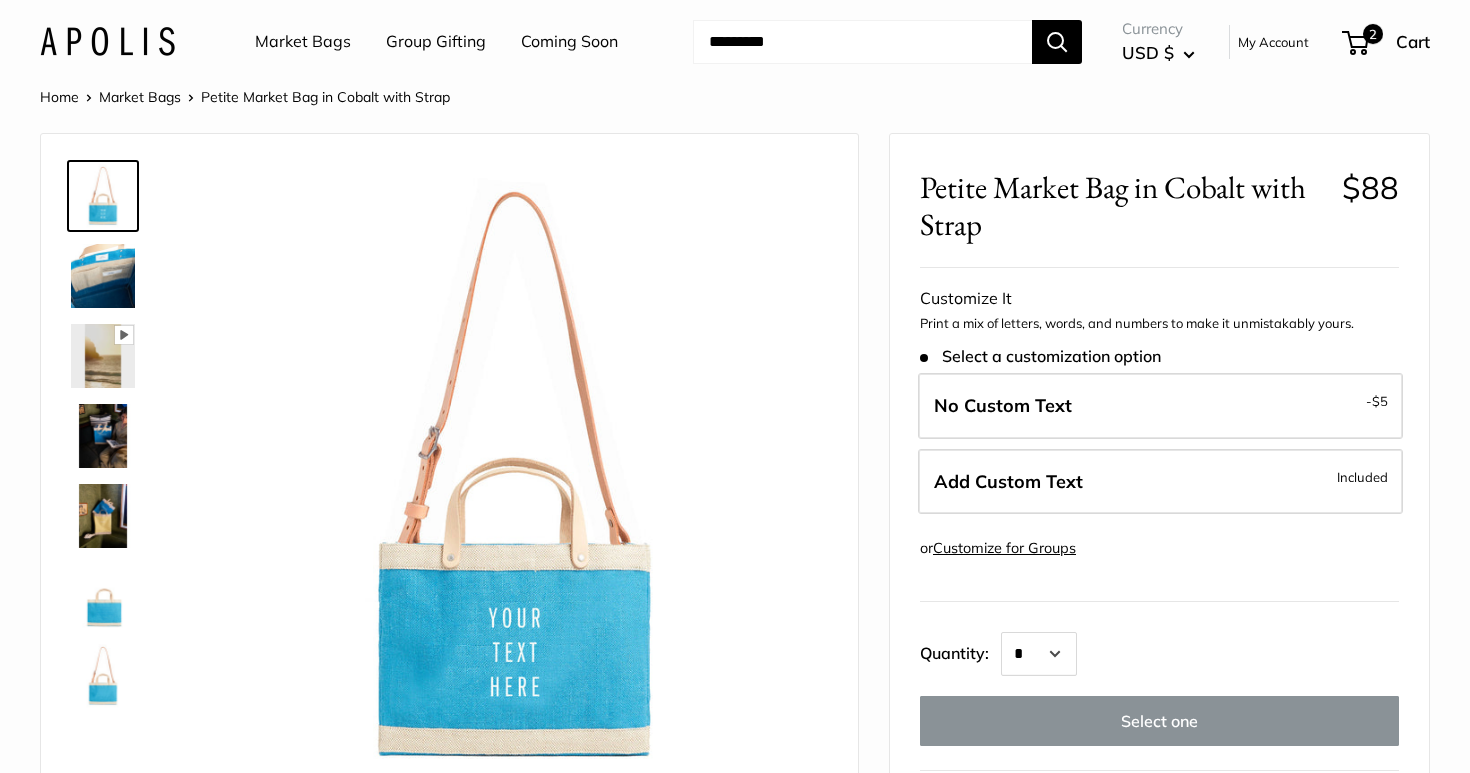 scroll, scrollTop: 0, scrollLeft: 0, axis: both 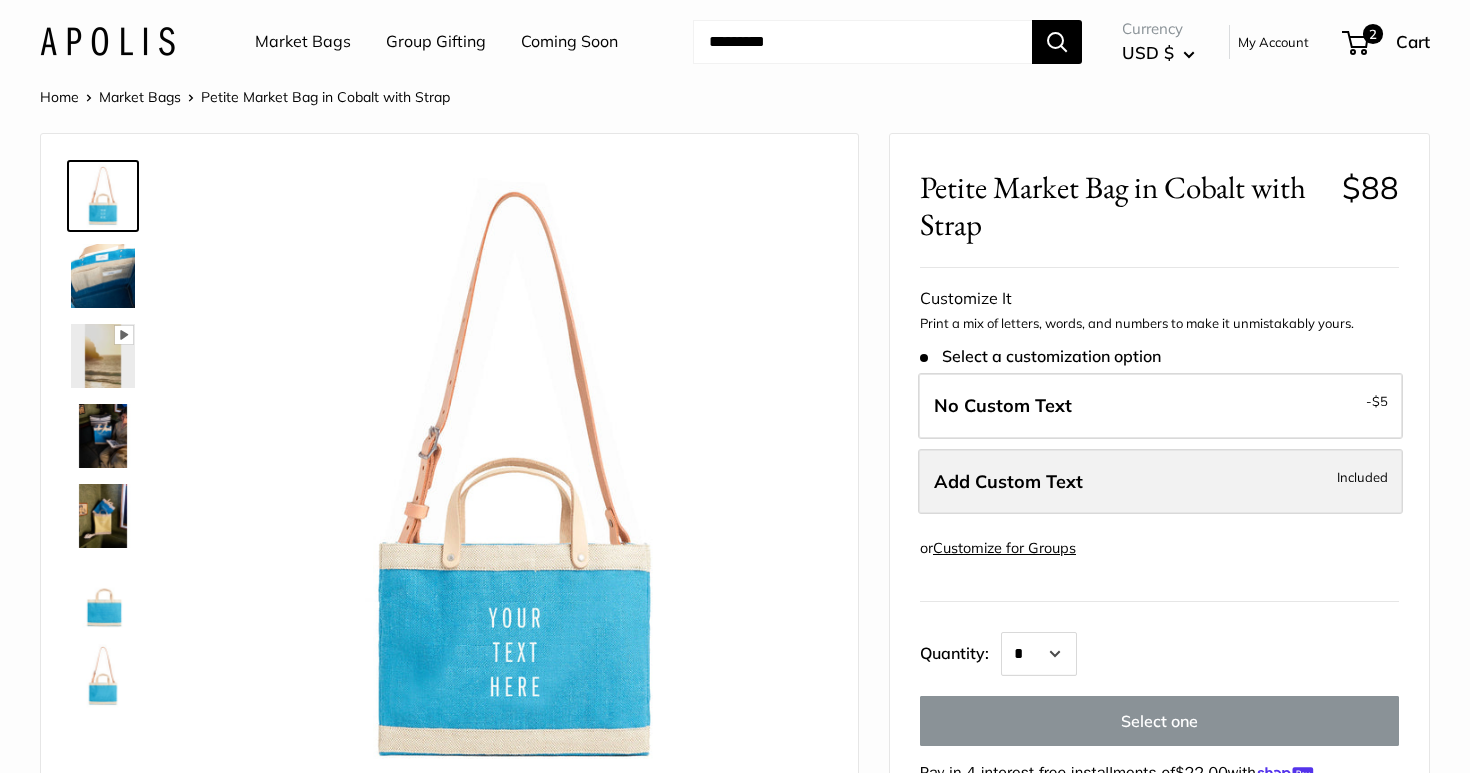 click on "Add Custom Text
Included" at bounding box center [1160, 482] 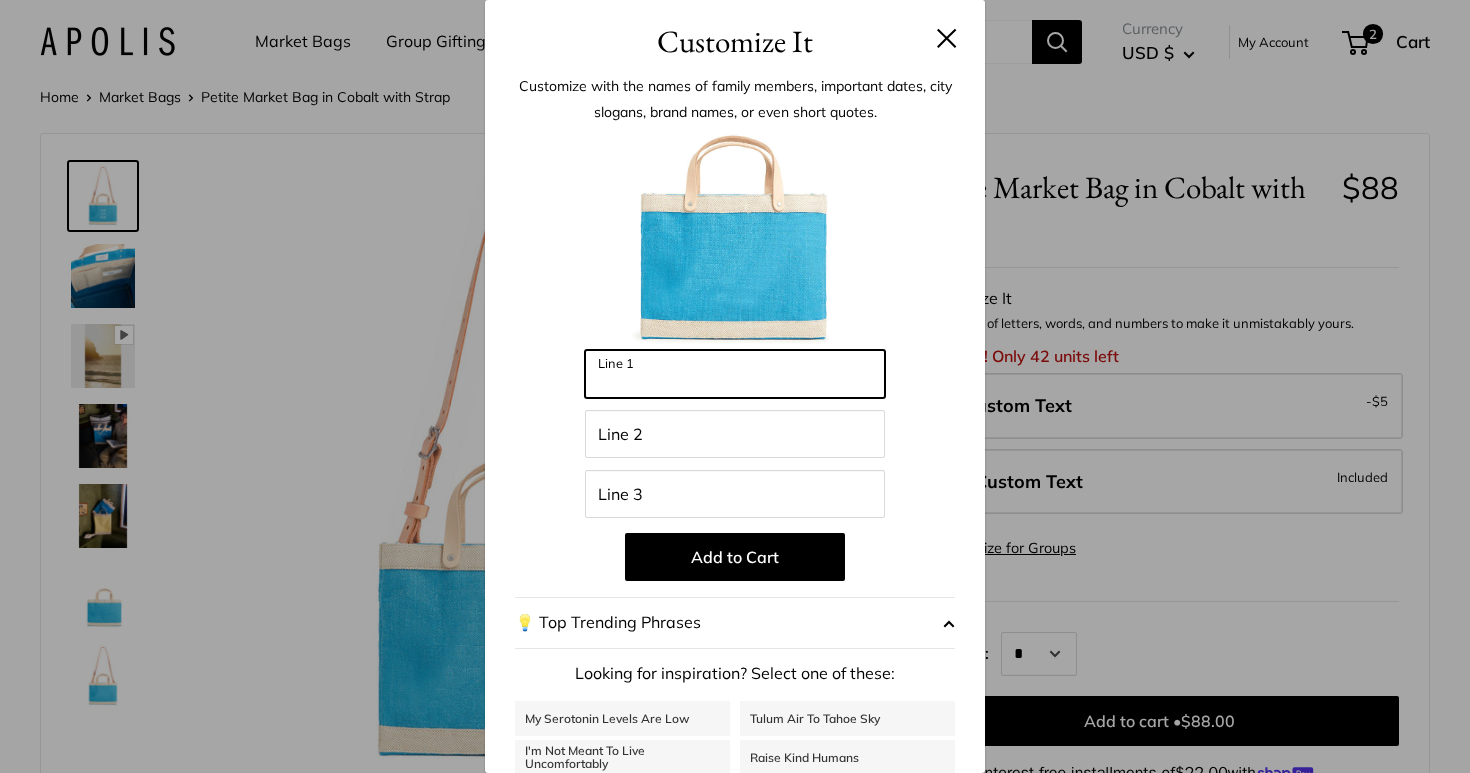 click on "Line 1" at bounding box center [735, 374] 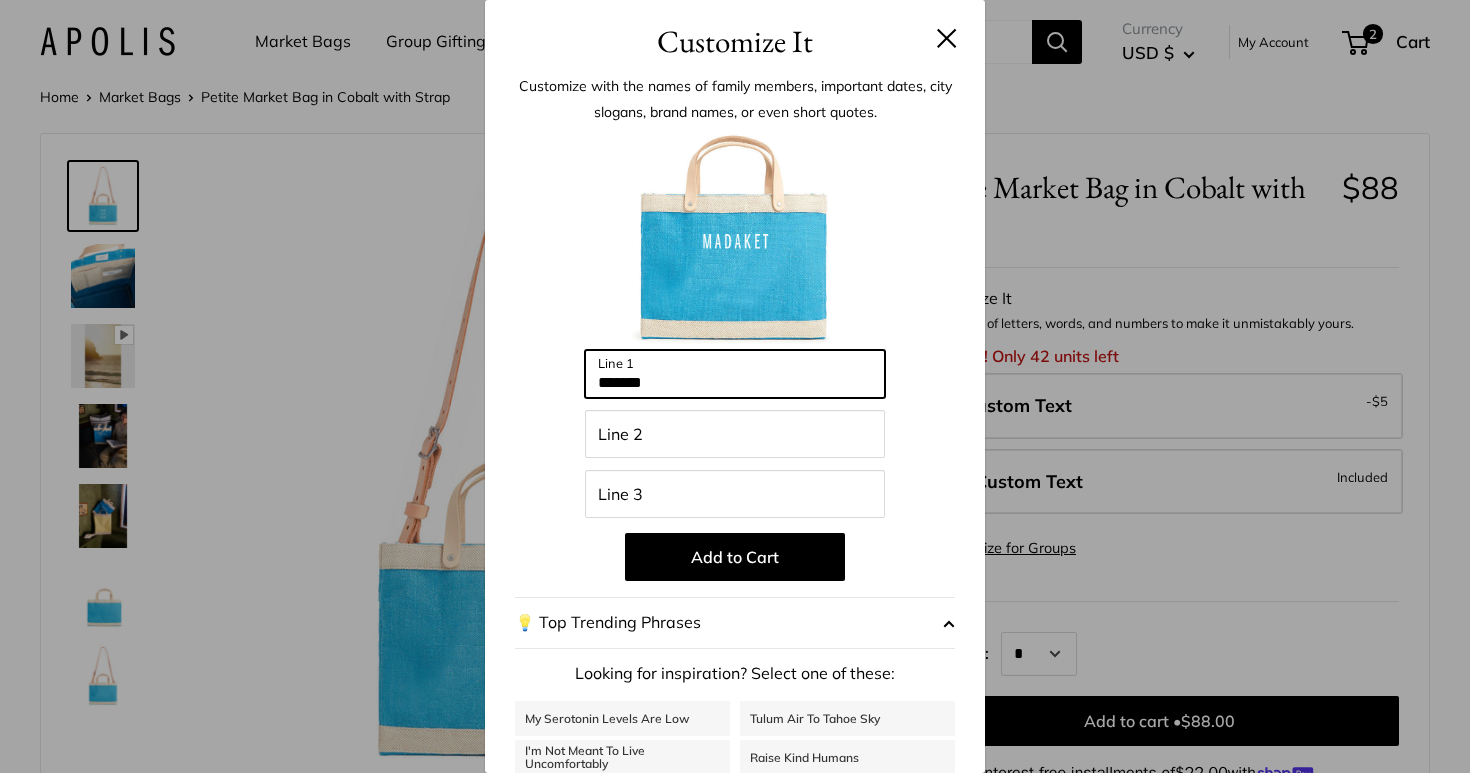 type on "*******" 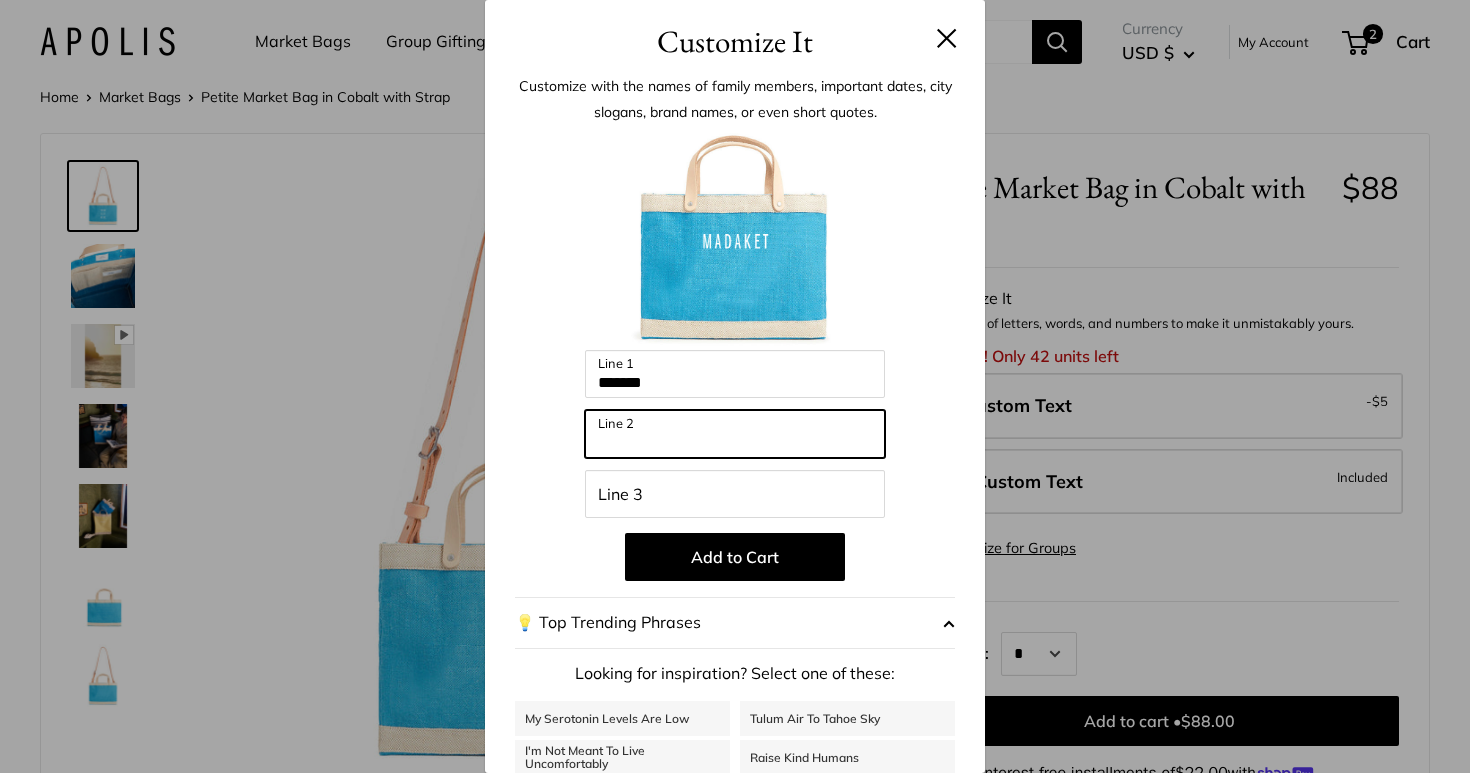 click on "Line 2" at bounding box center [735, 434] 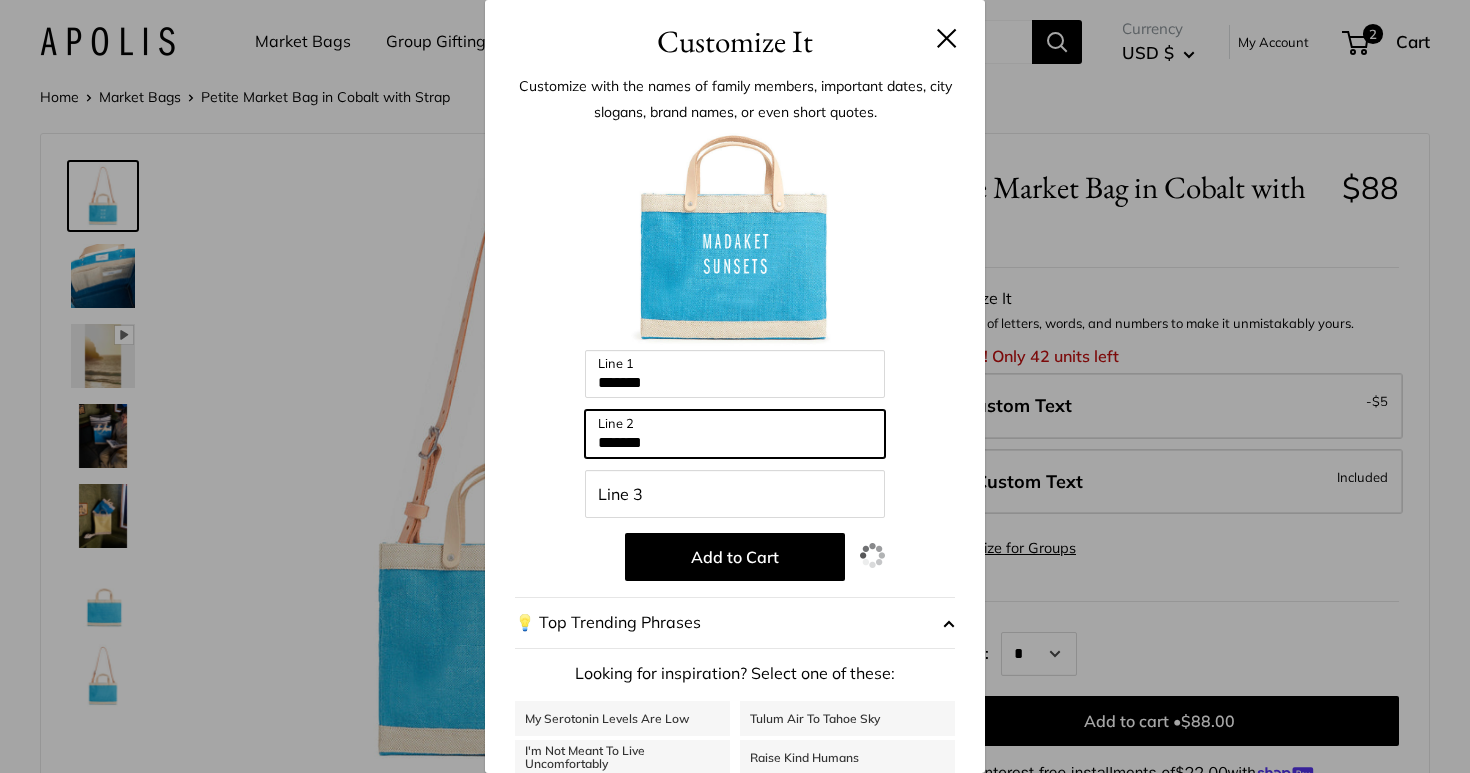 type on "*******" 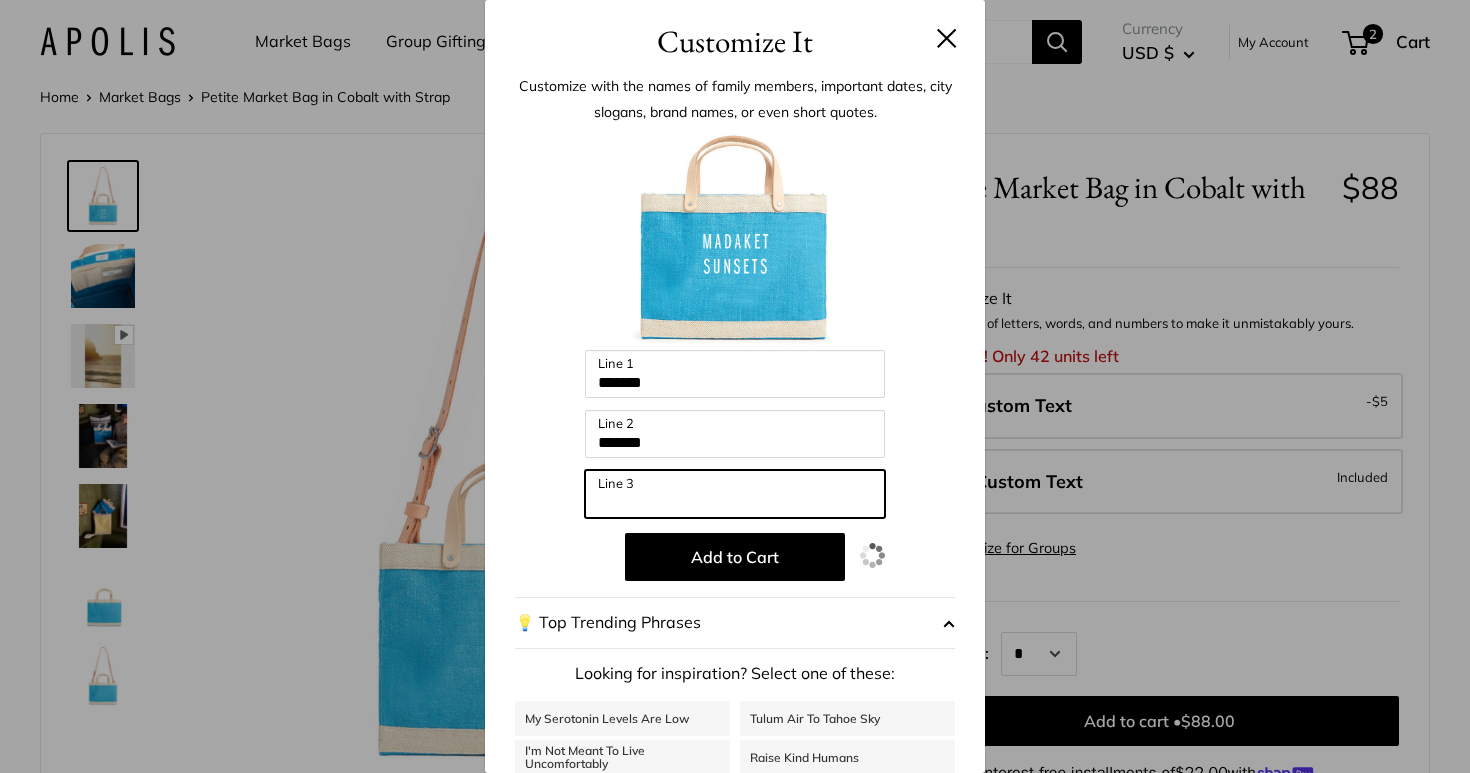 click on "Line 3" at bounding box center (735, 494) 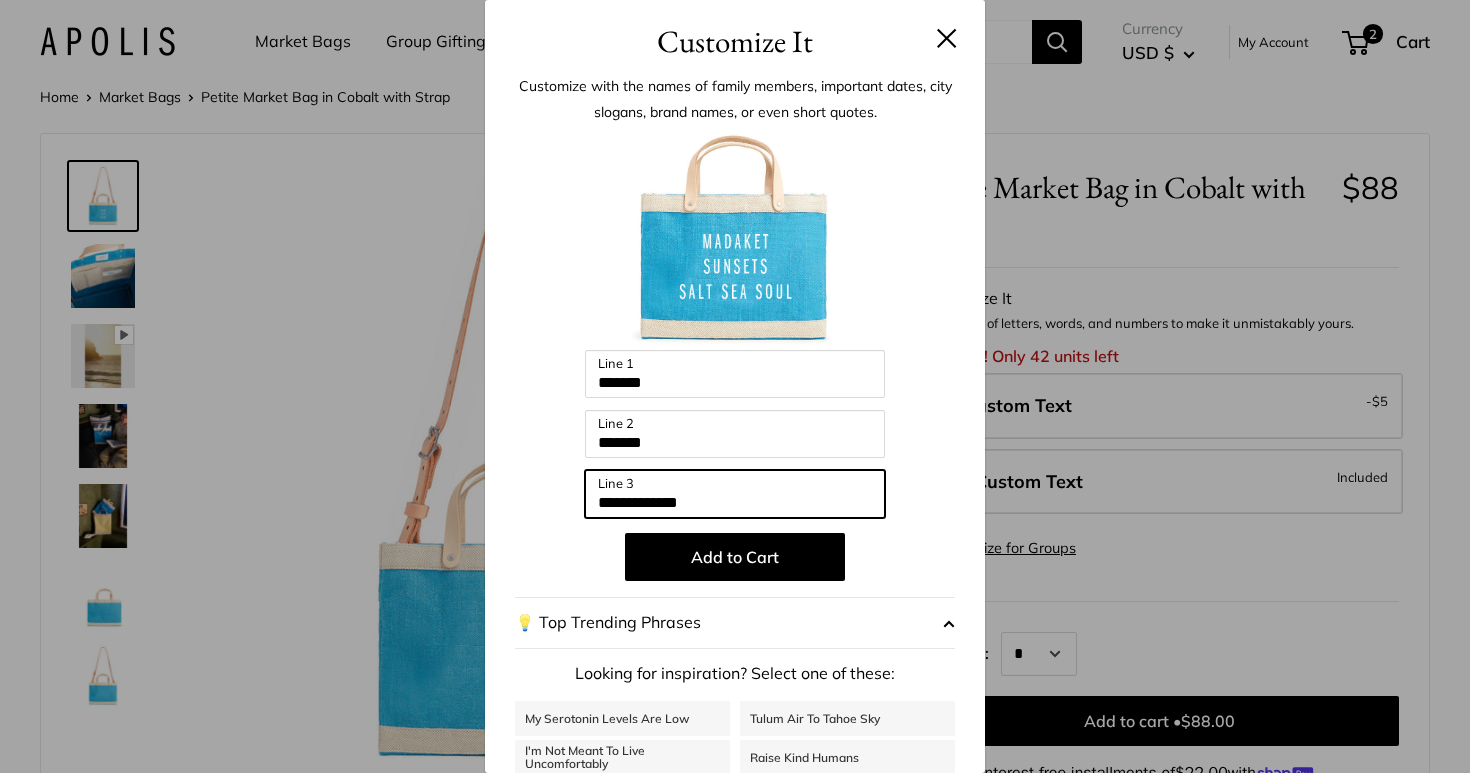 type on "**********" 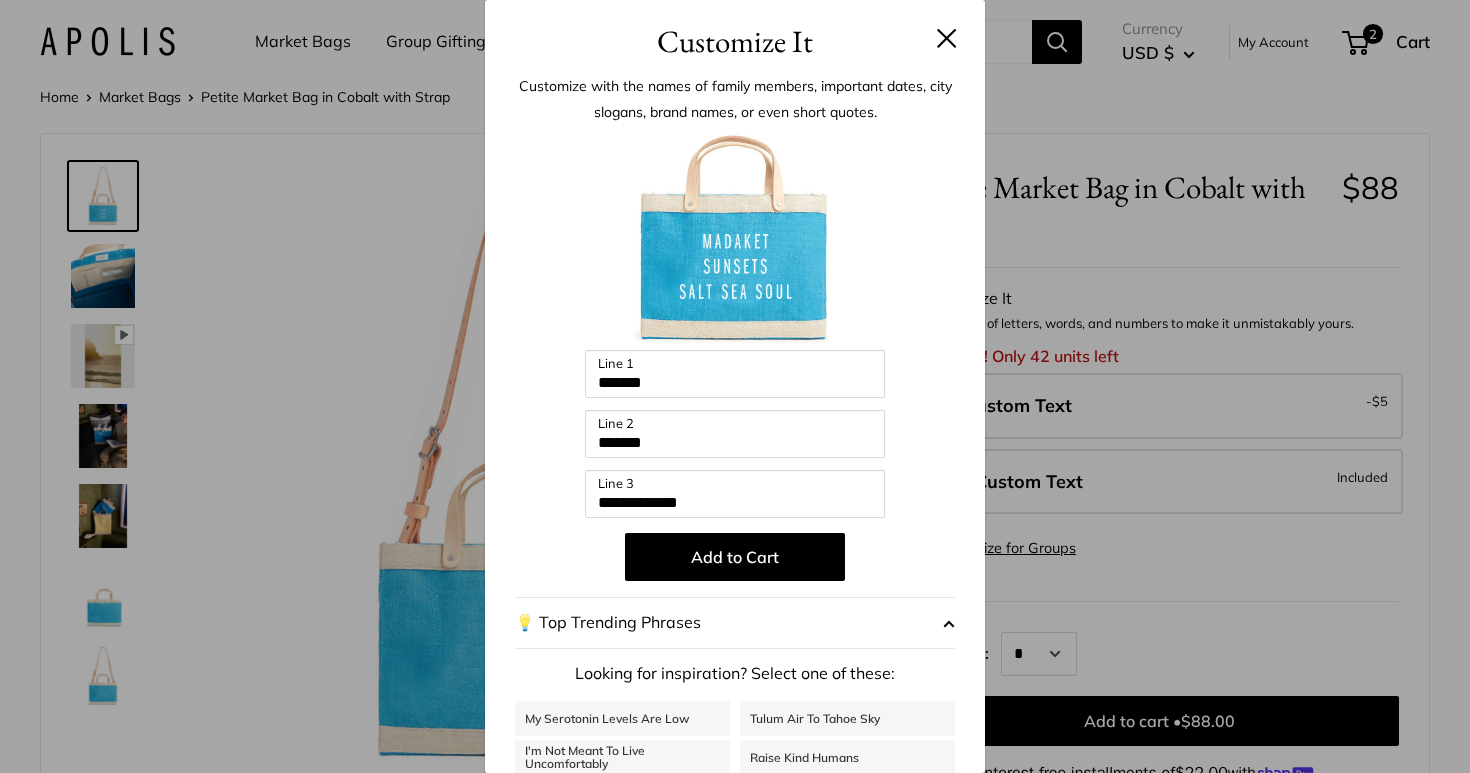 click on "**********" at bounding box center [735, 537] 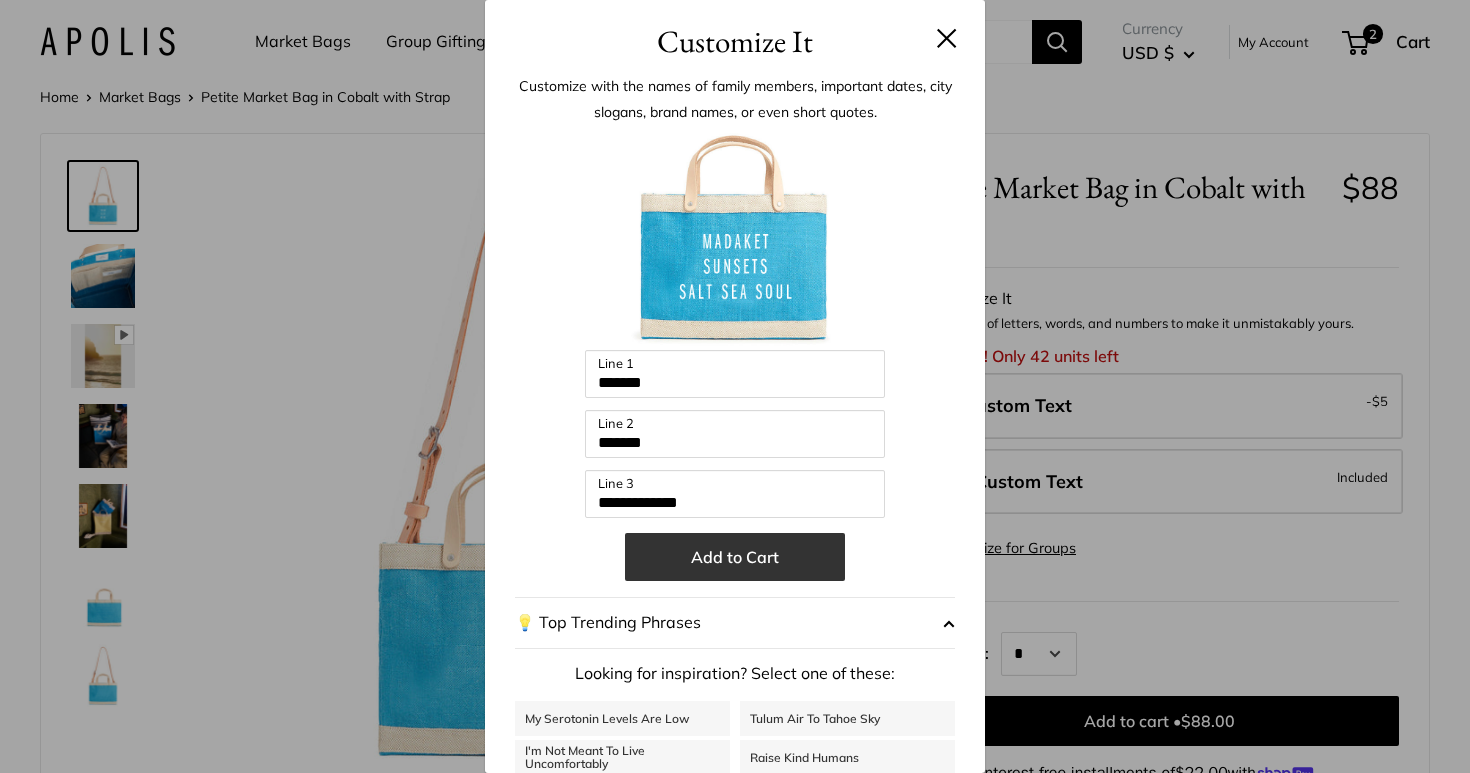 click on "Add to Cart" at bounding box center [735, 557] 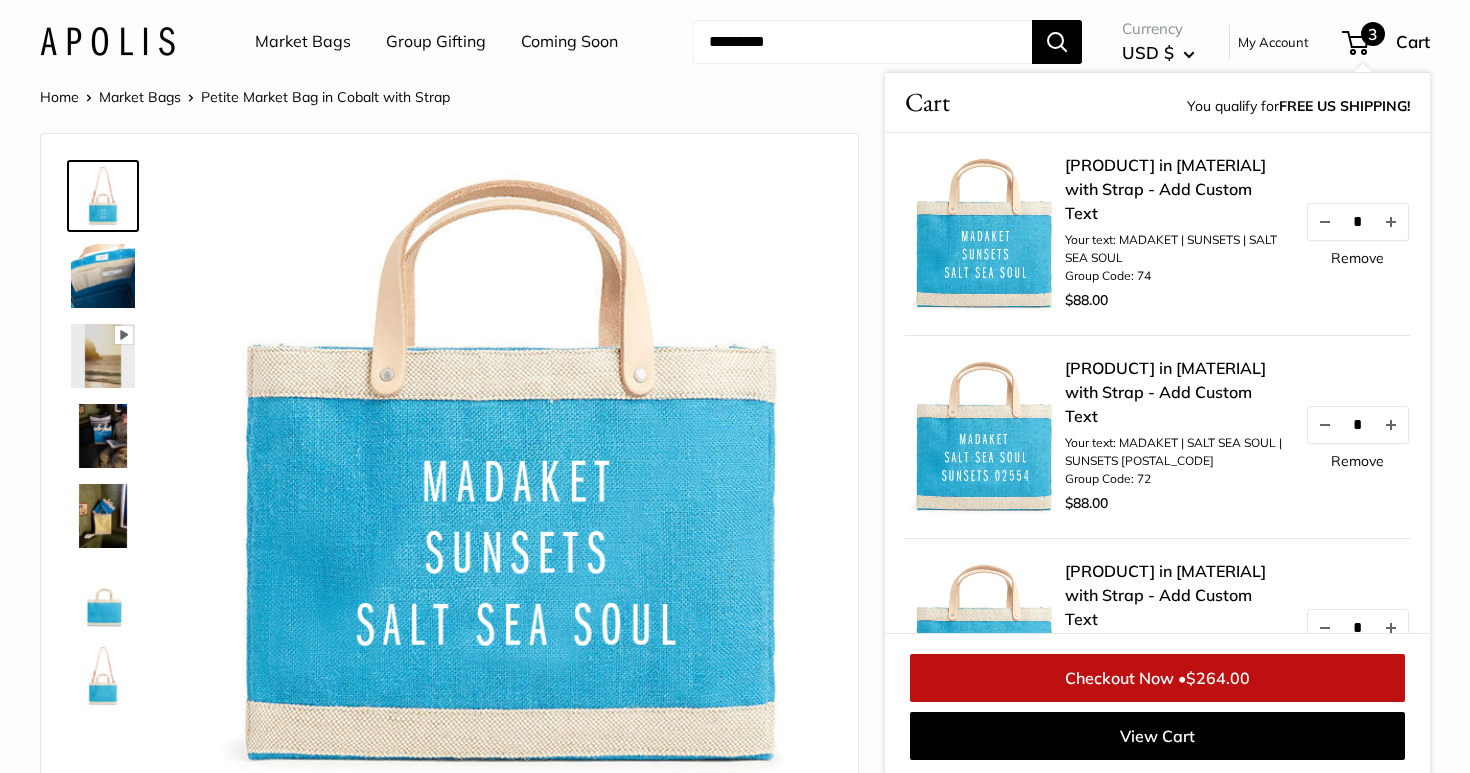 click at bounding box center (103, 516) 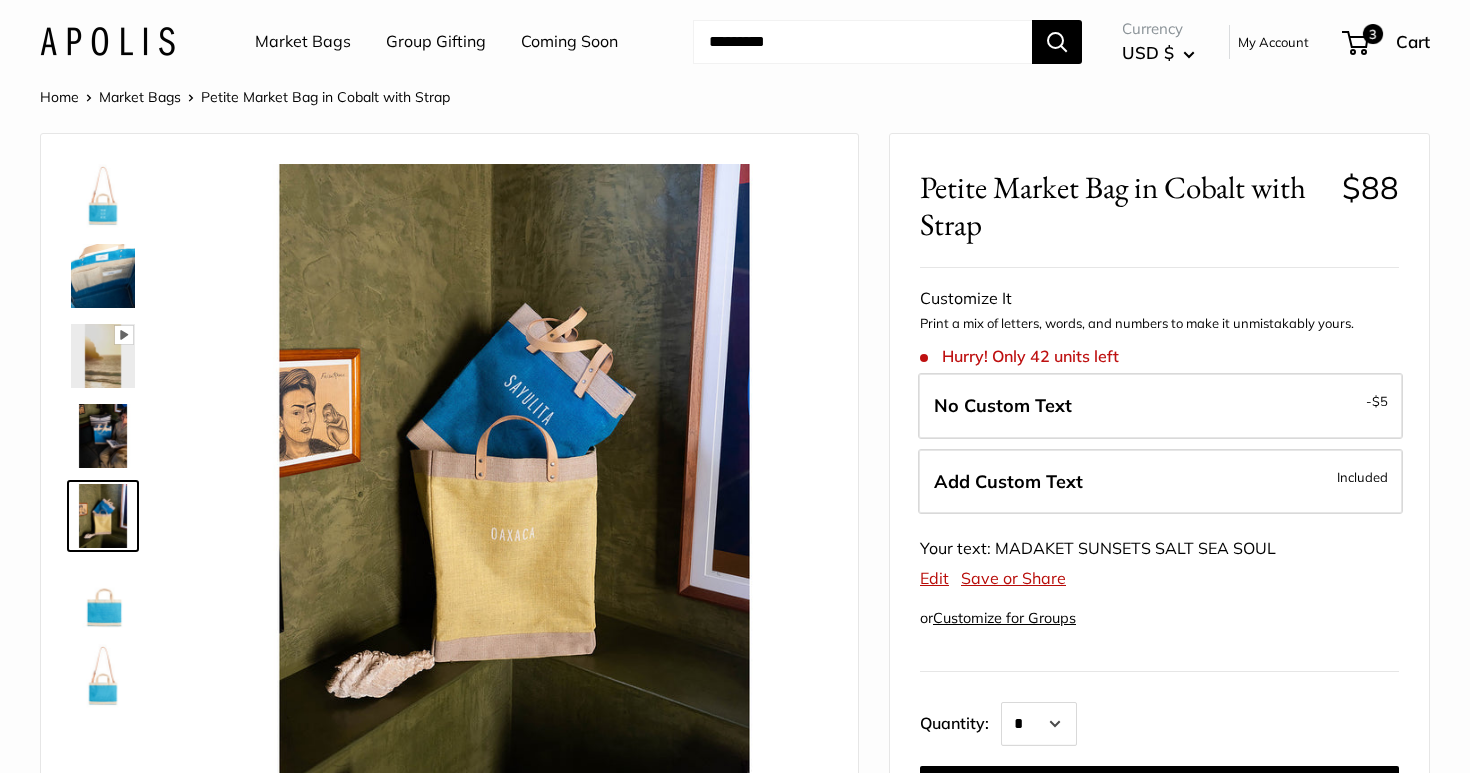 click at bounding box center (103, 196) 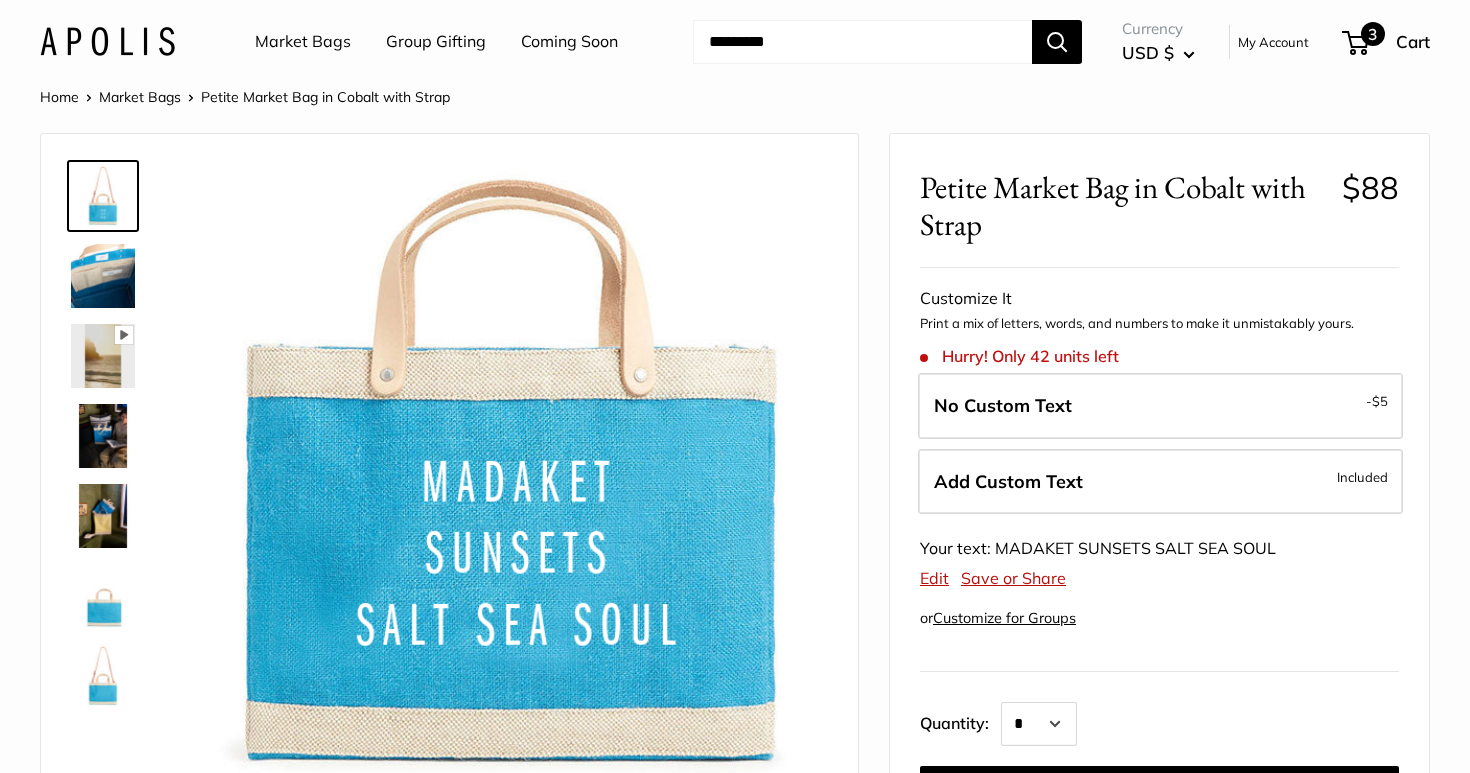 click on "3" at bounding box center [1355, 43] 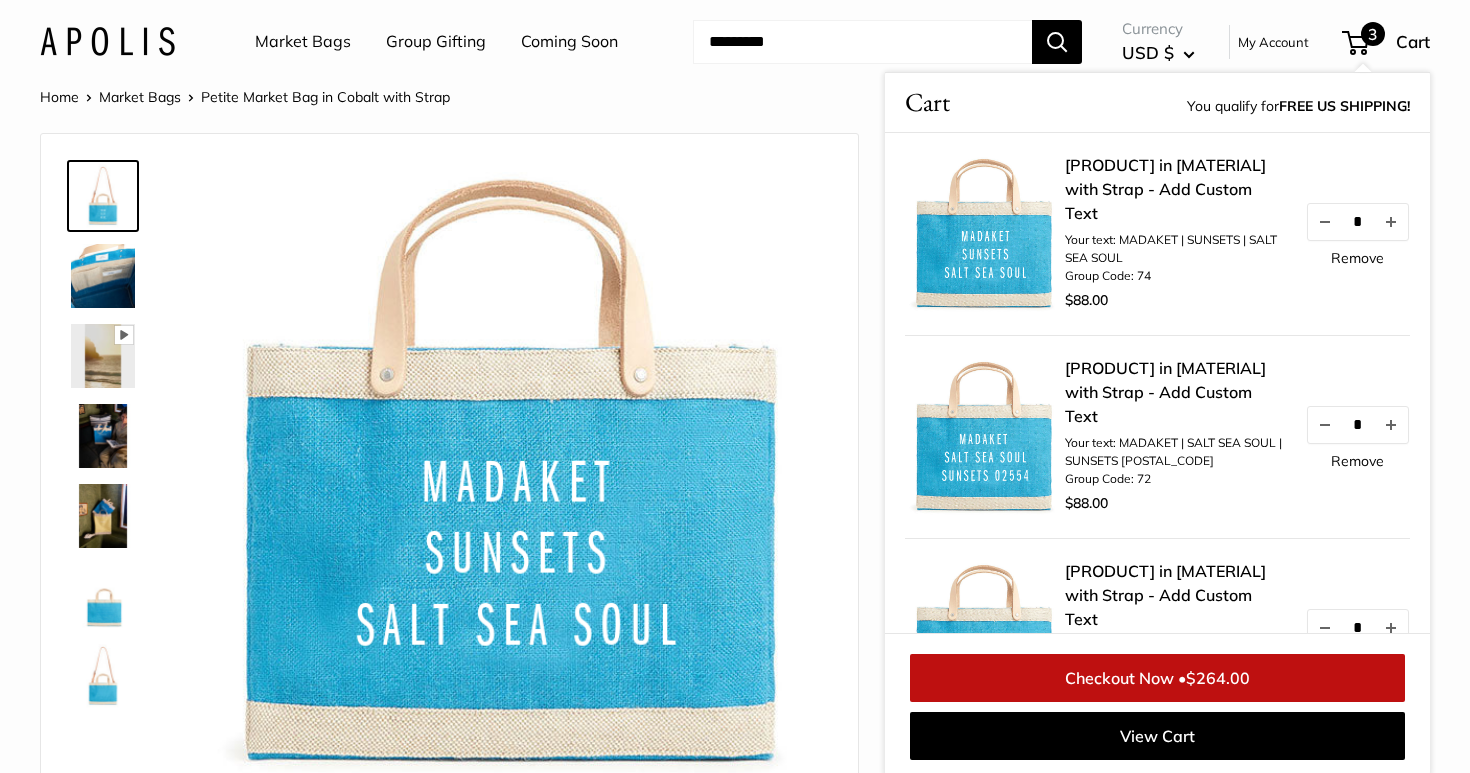 click on "[PRODUCT] in [MATERIAL] with Strap - Add Custom Text" at bounding box center (1175, 189) 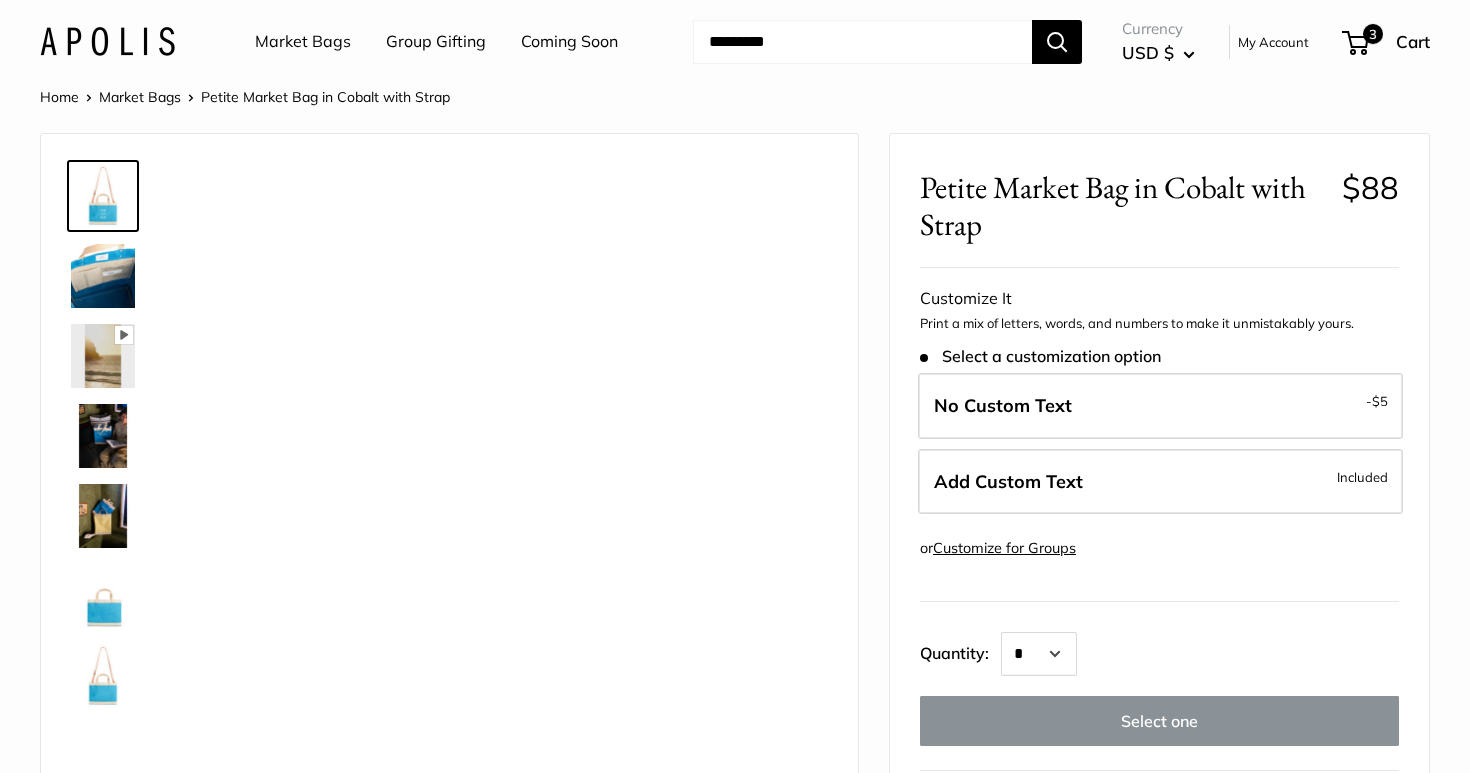 scroll, scrollTop: 0, scrollLeft: 0, axis: both 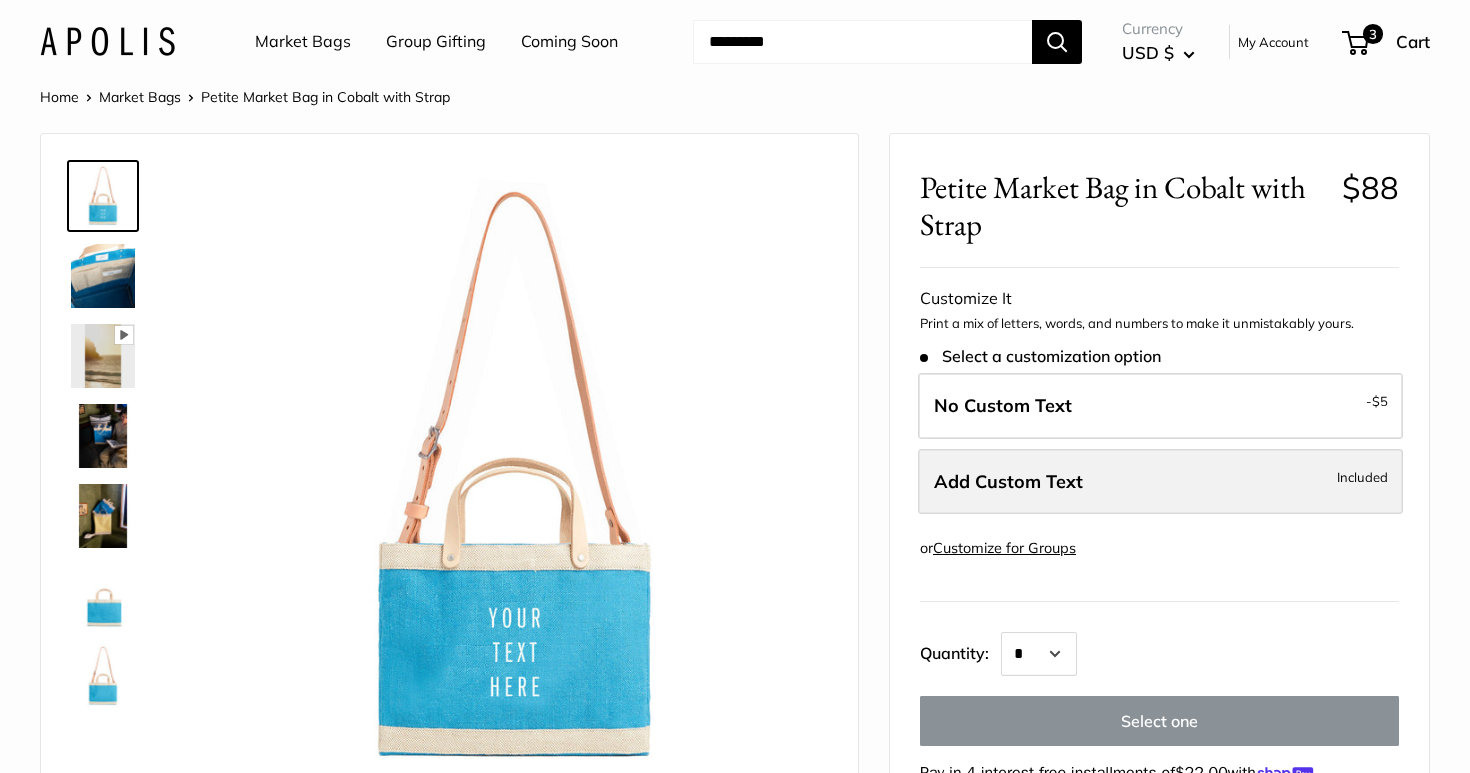 click on "Add Custom Text" at bounding box center (1008, 481) 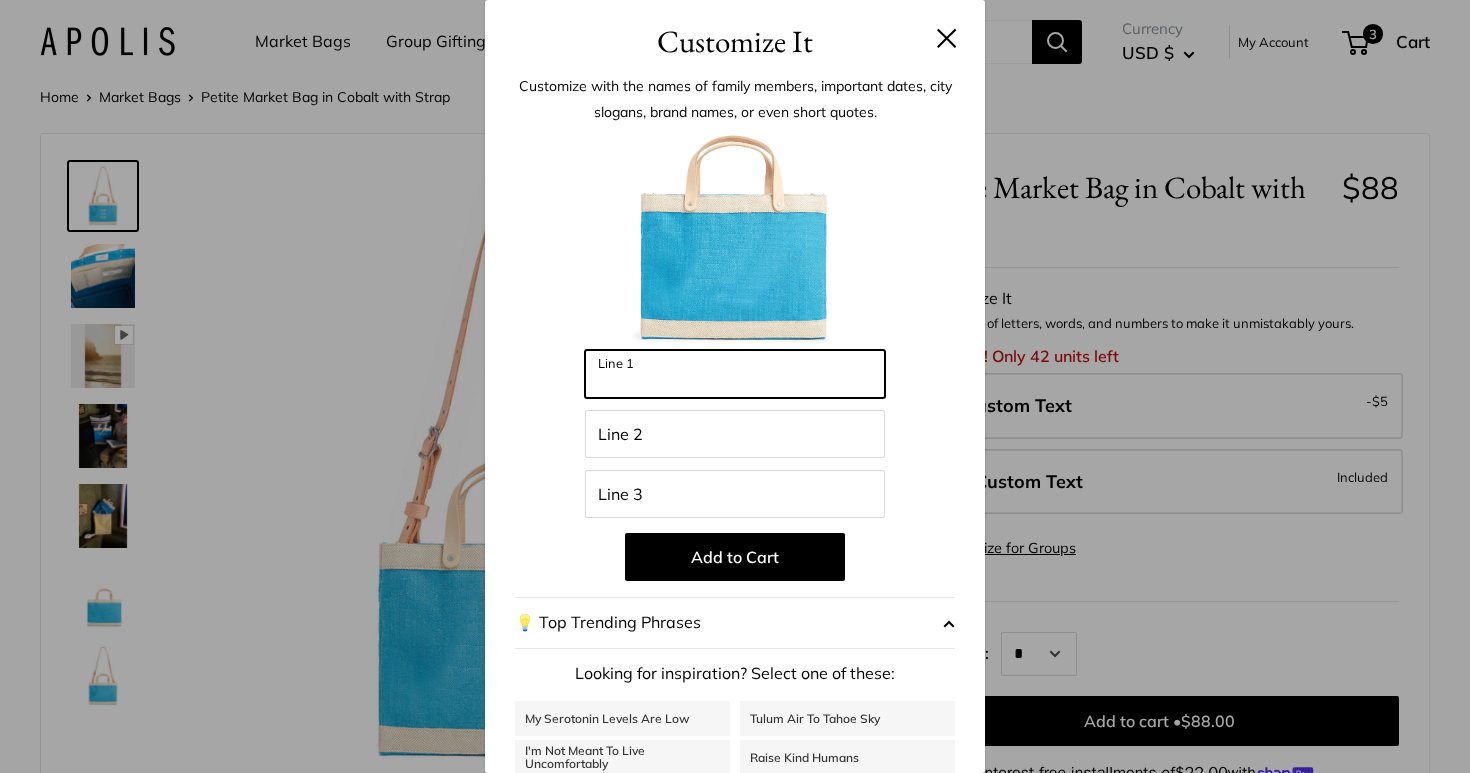 click on "Line 1" at bounding box center [735, 374] 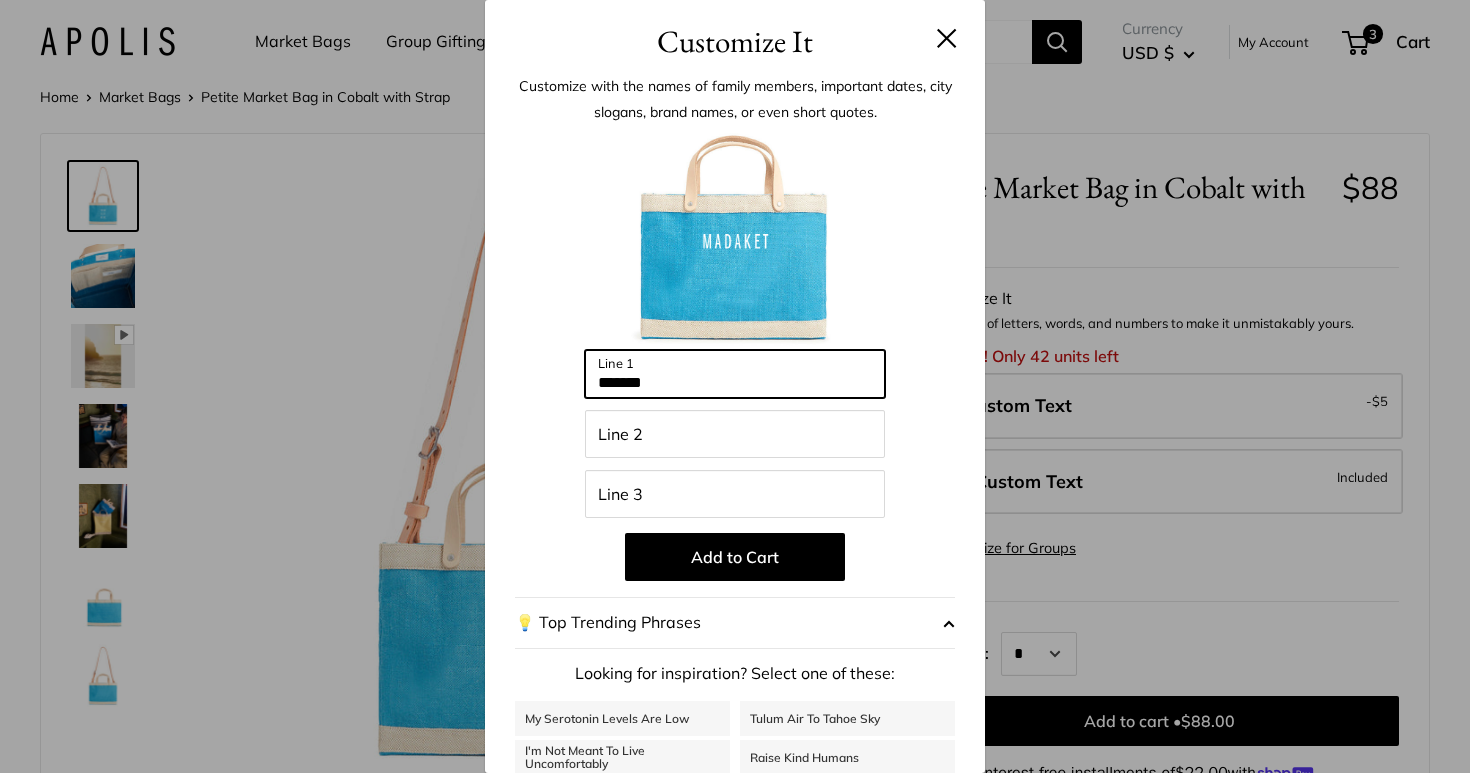 type on "*******" 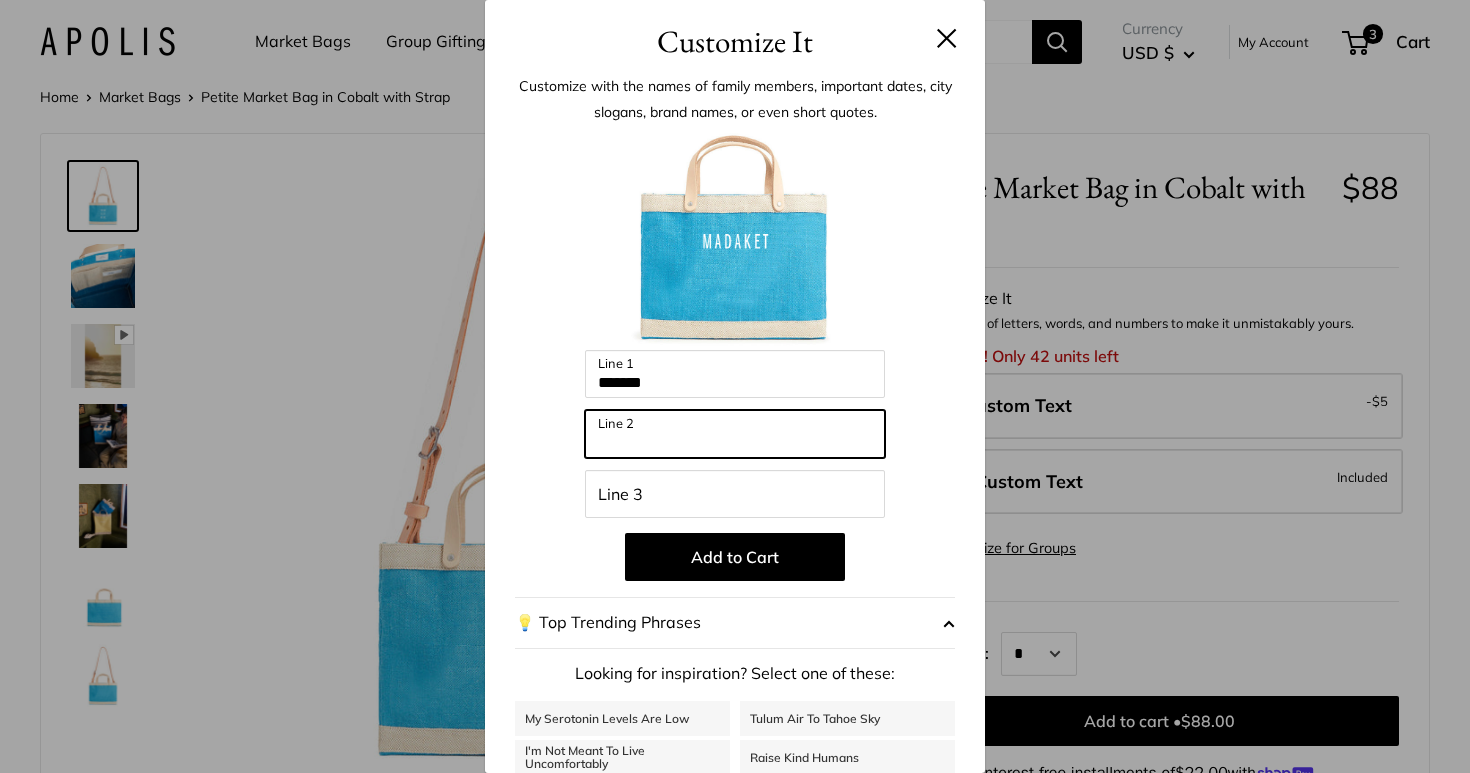 click on "Line 2" at bounding box center [735, 434] 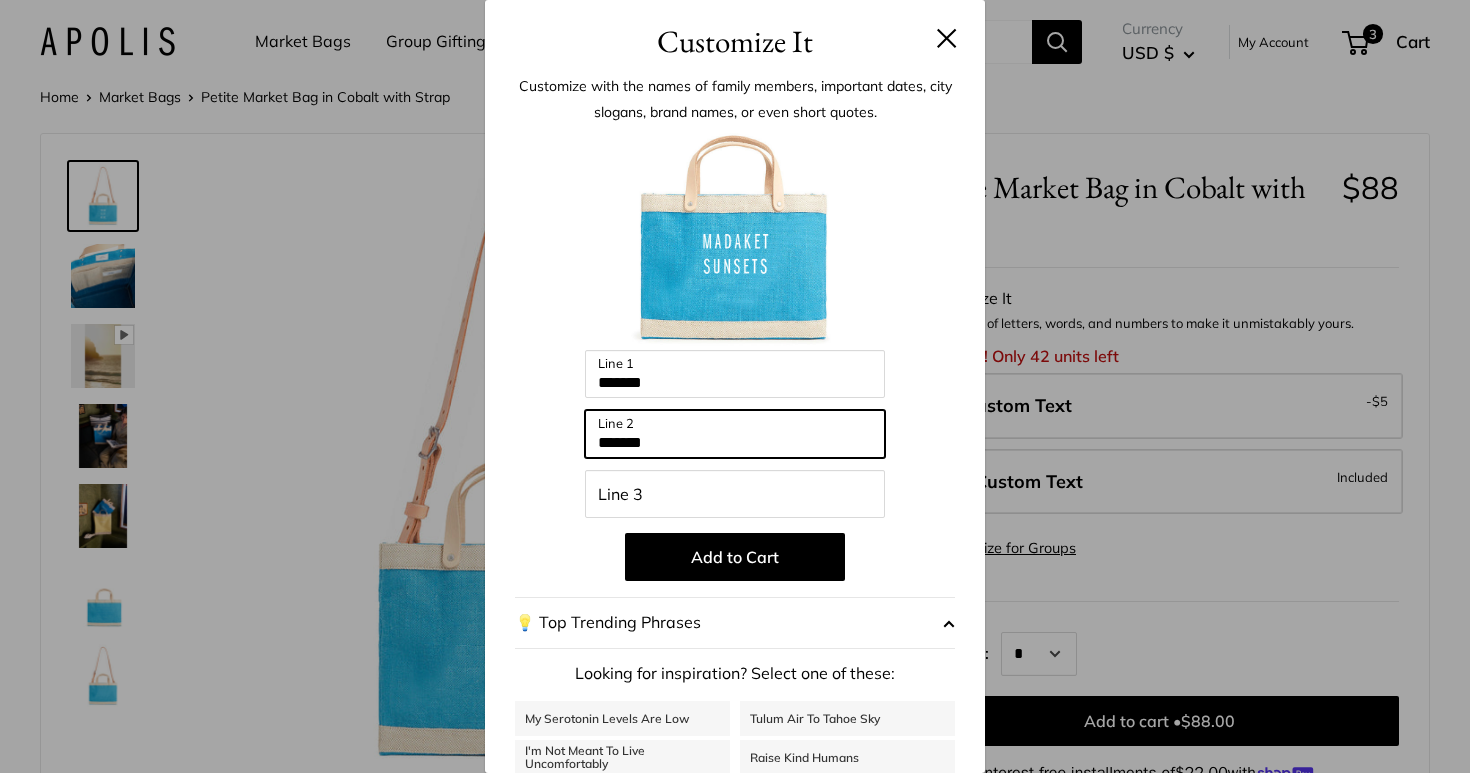 type on "*******" 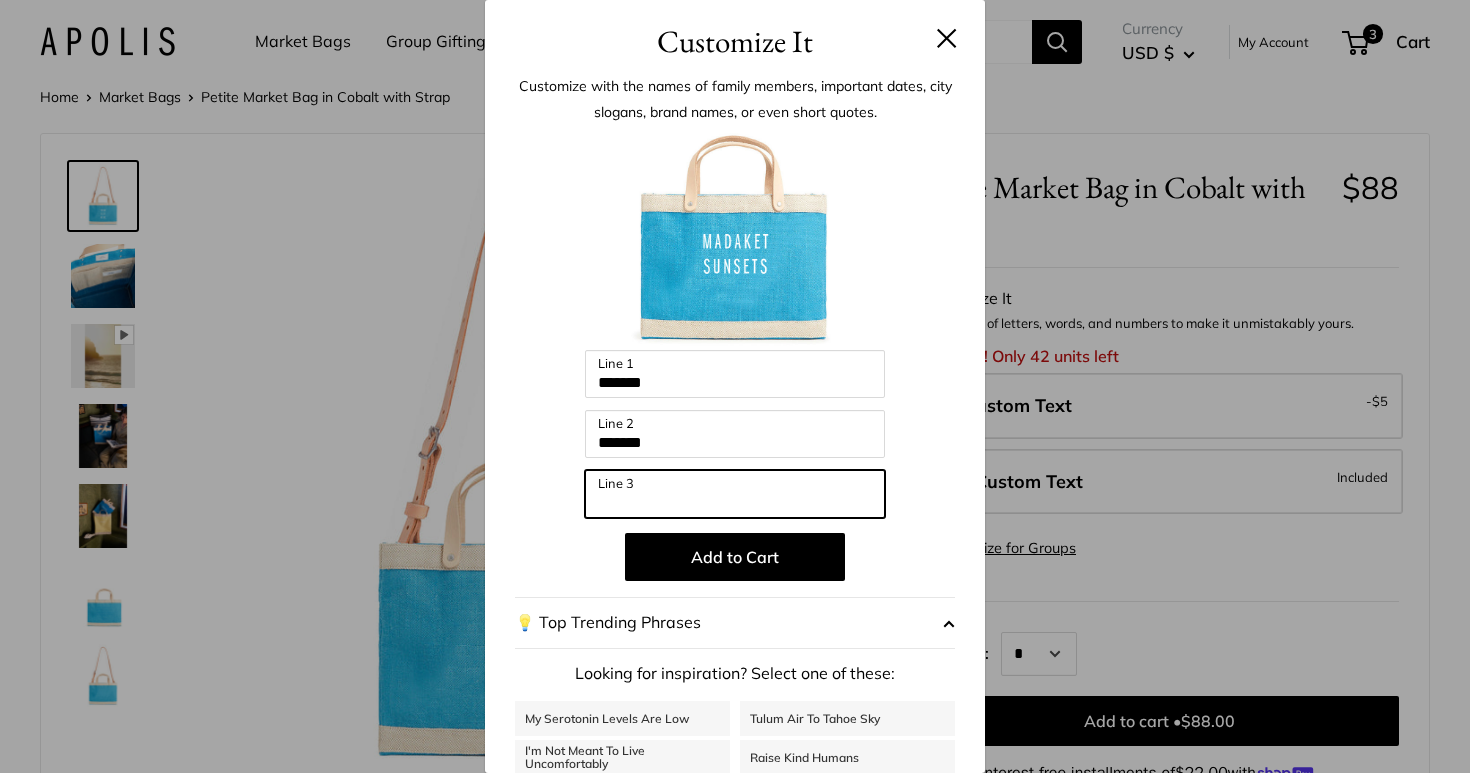 click on "Line 3" at bounding box center (735, 494) 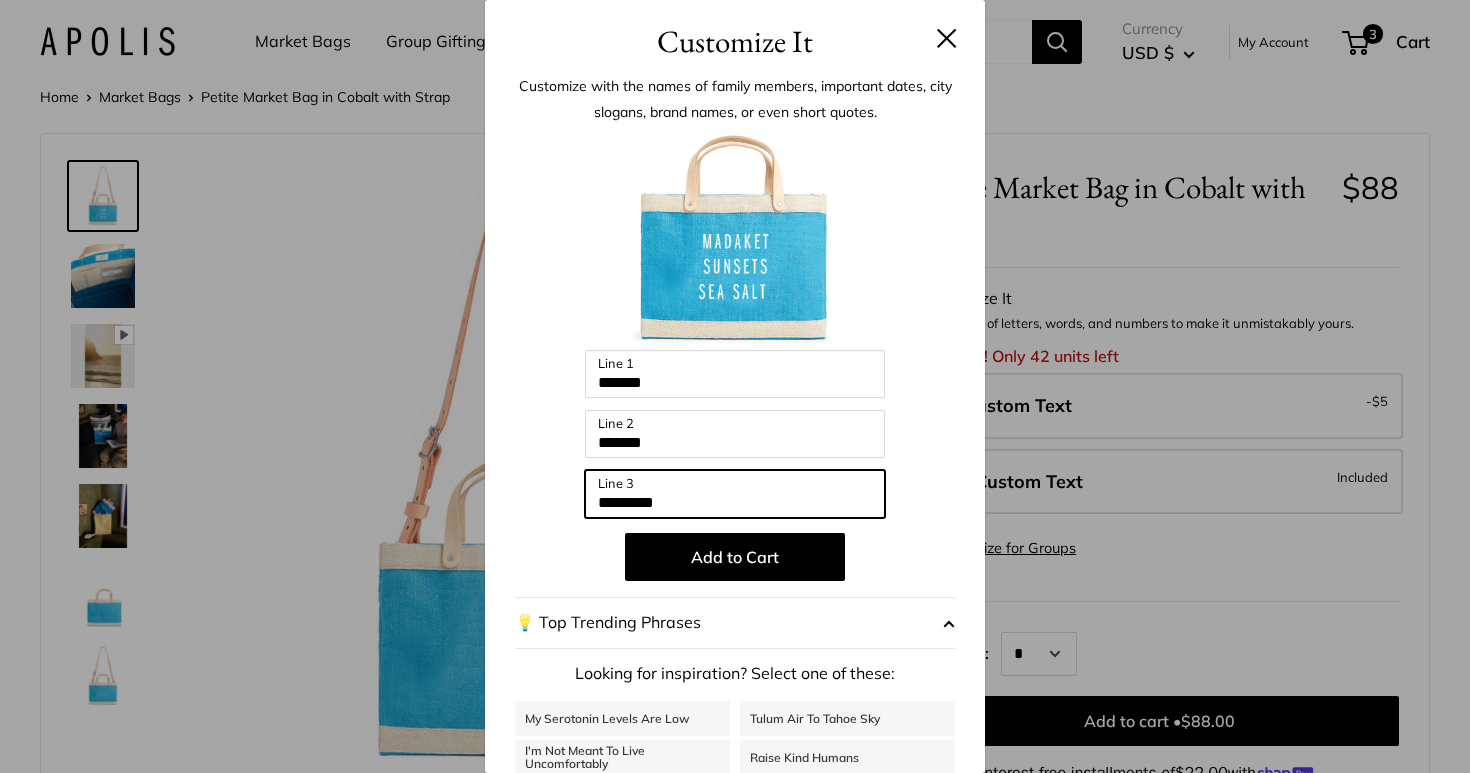 type on "********" 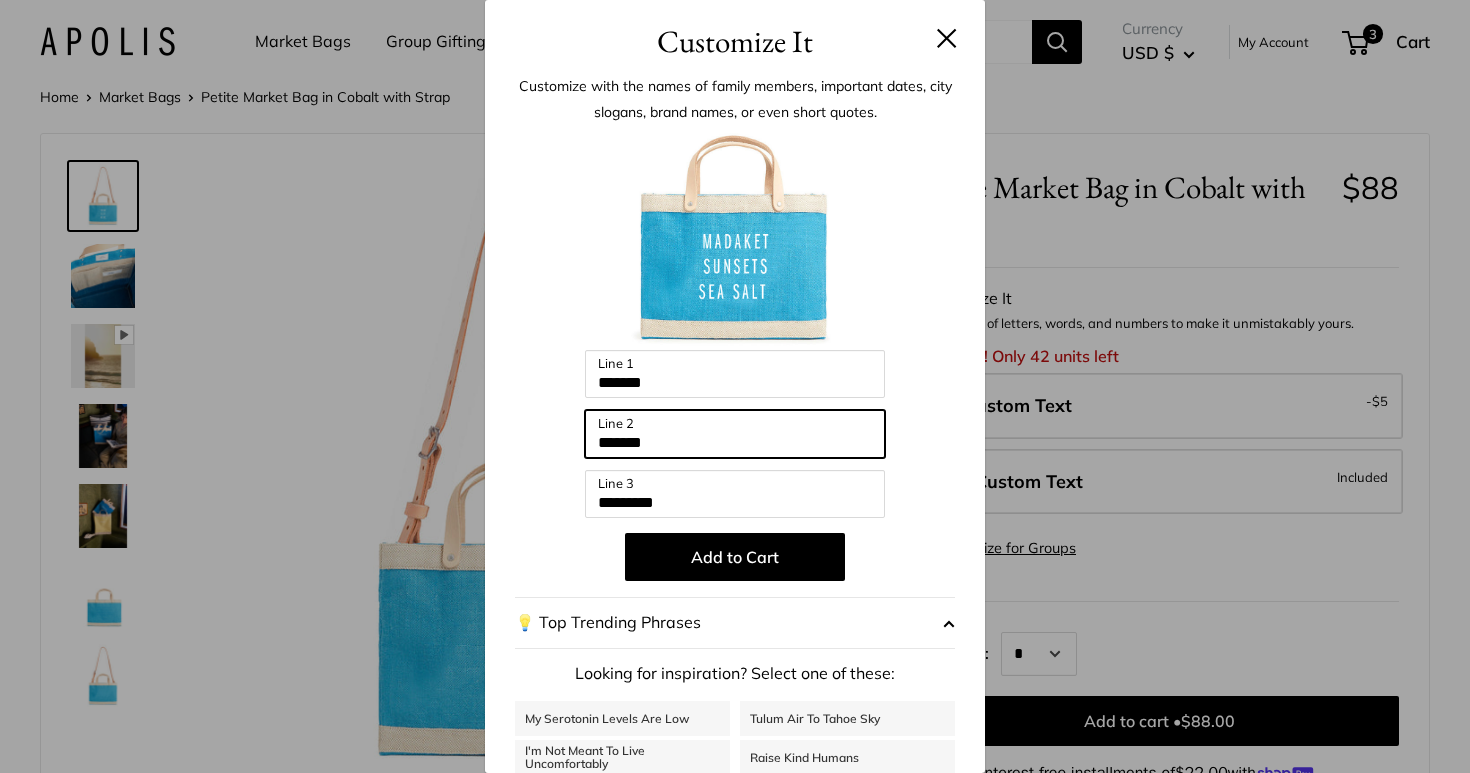click on "*******" at bounding box center [735, 434] 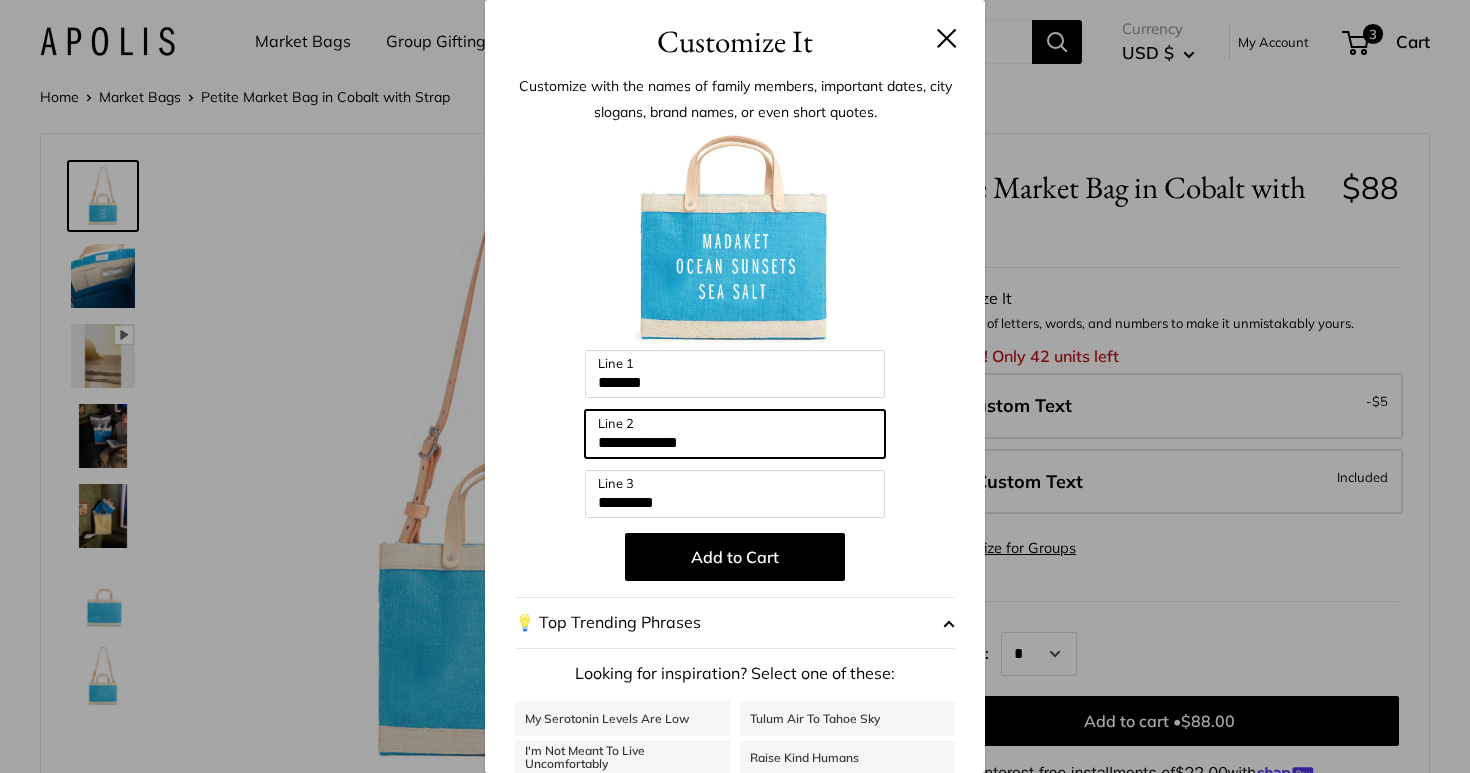 type on "**********" 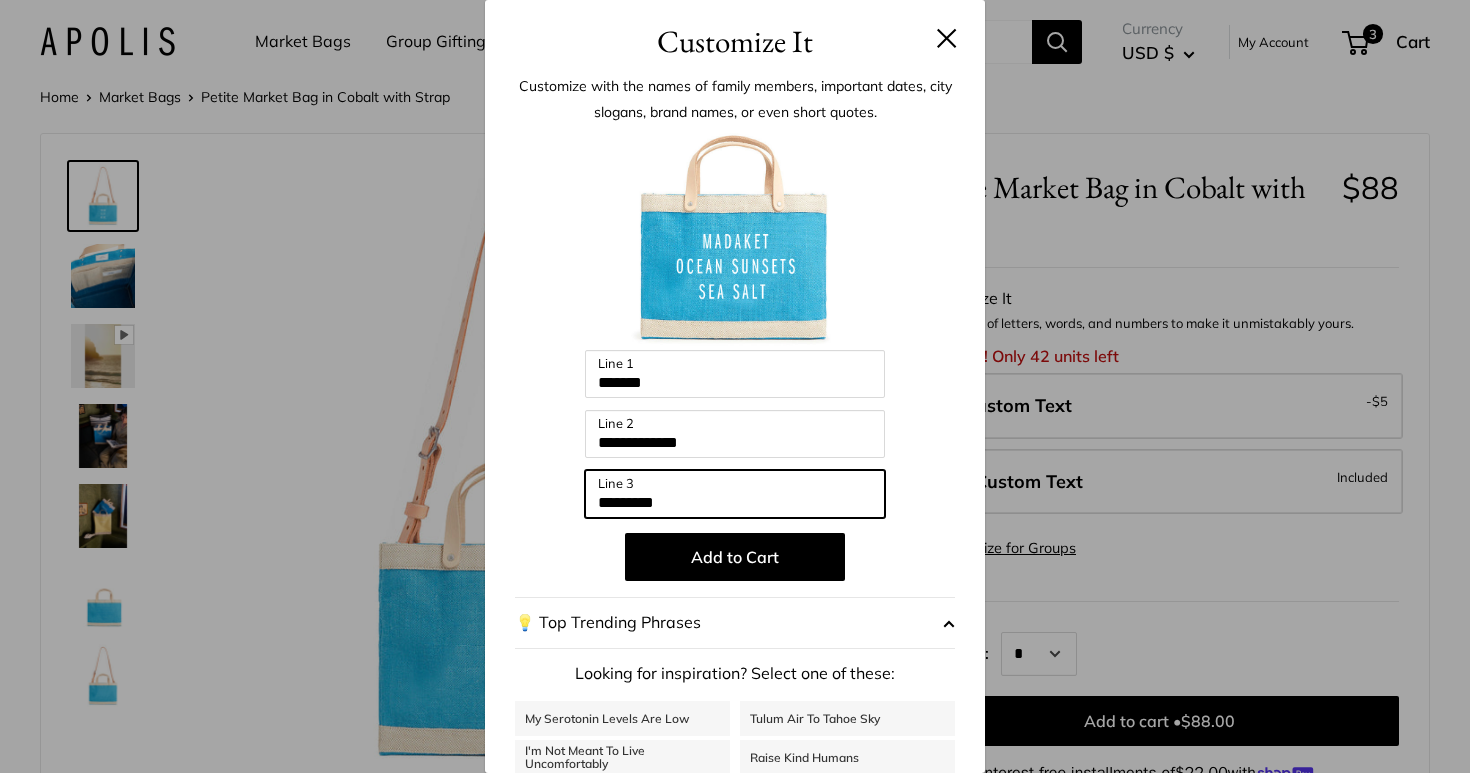 click on "********" at bounding box center (735, 494) 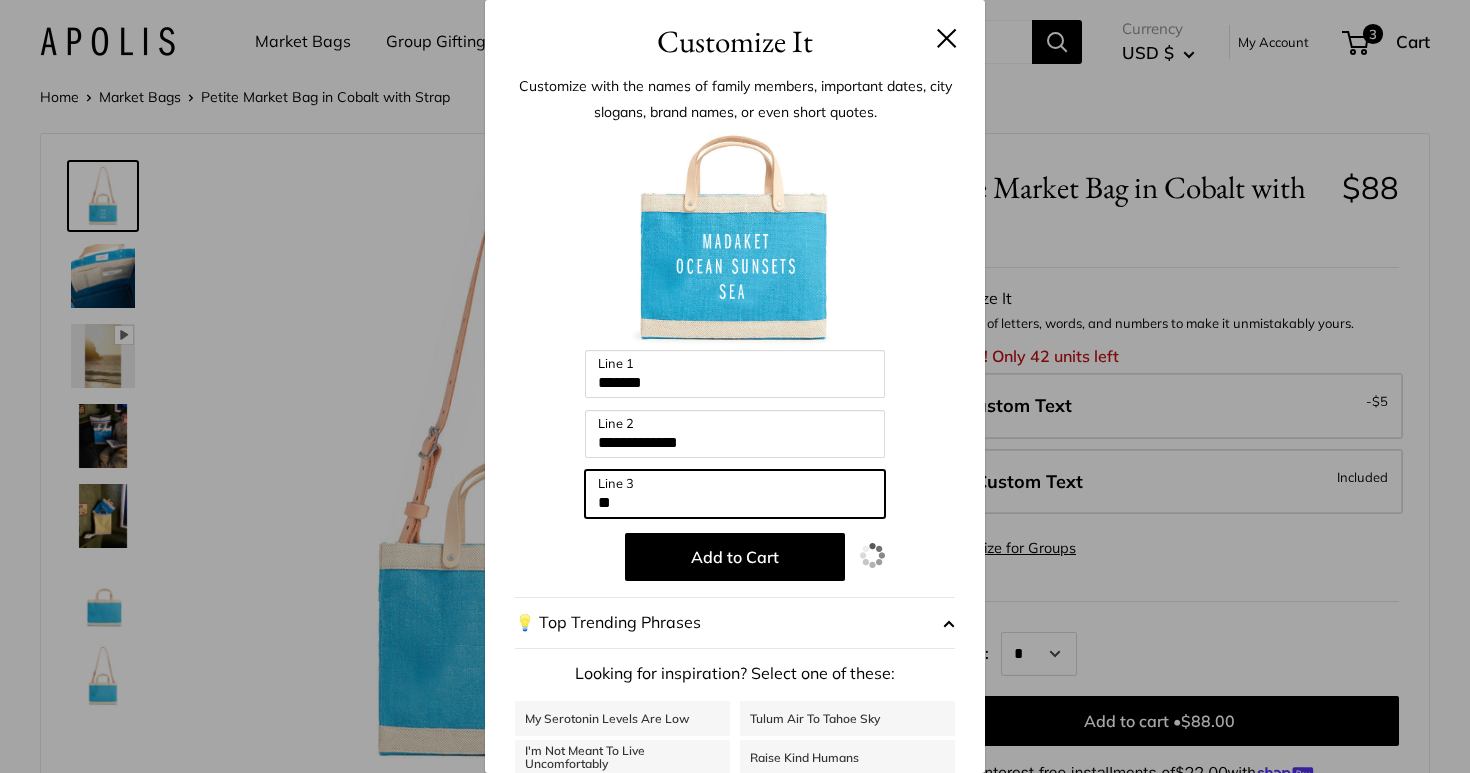 type on "*" 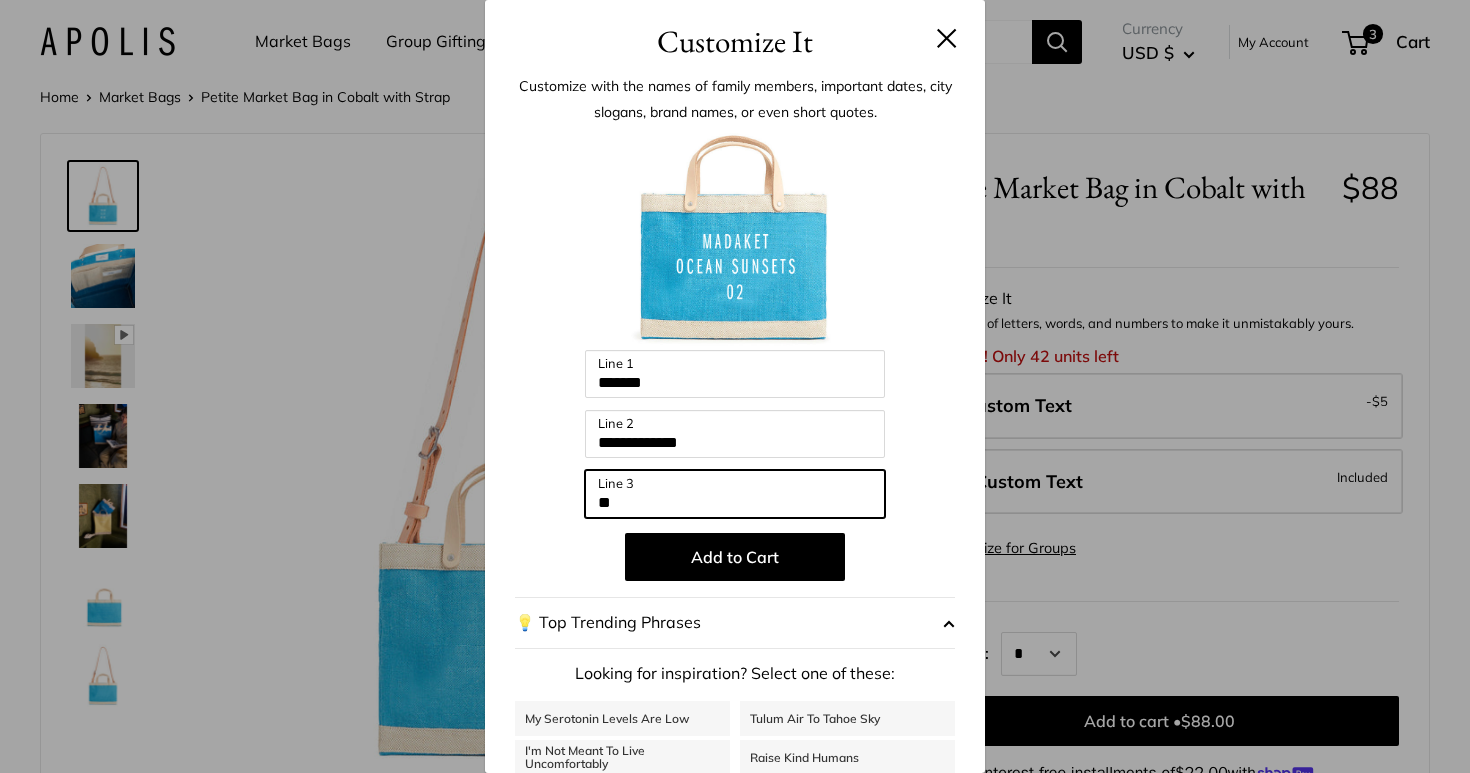 type on "*" 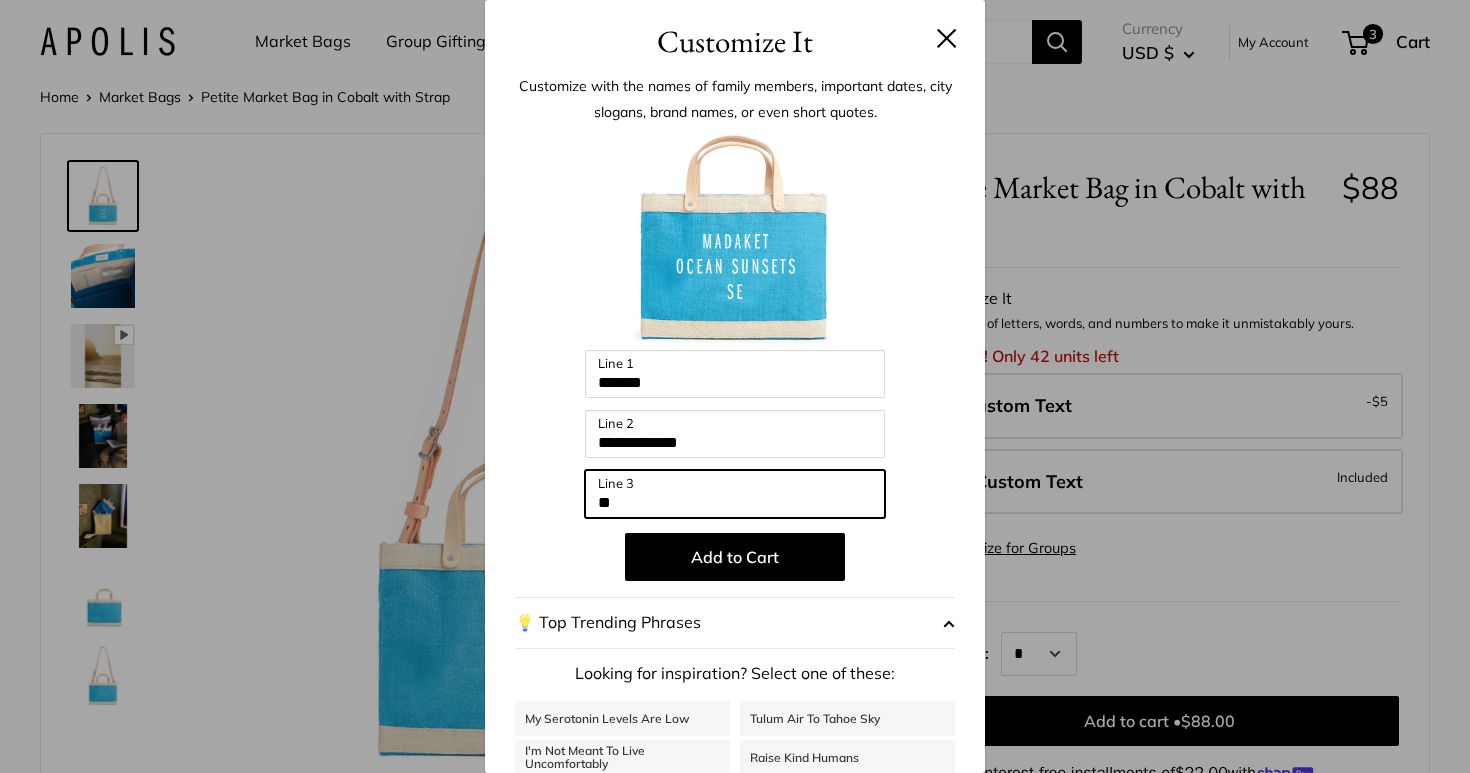 type on "*" 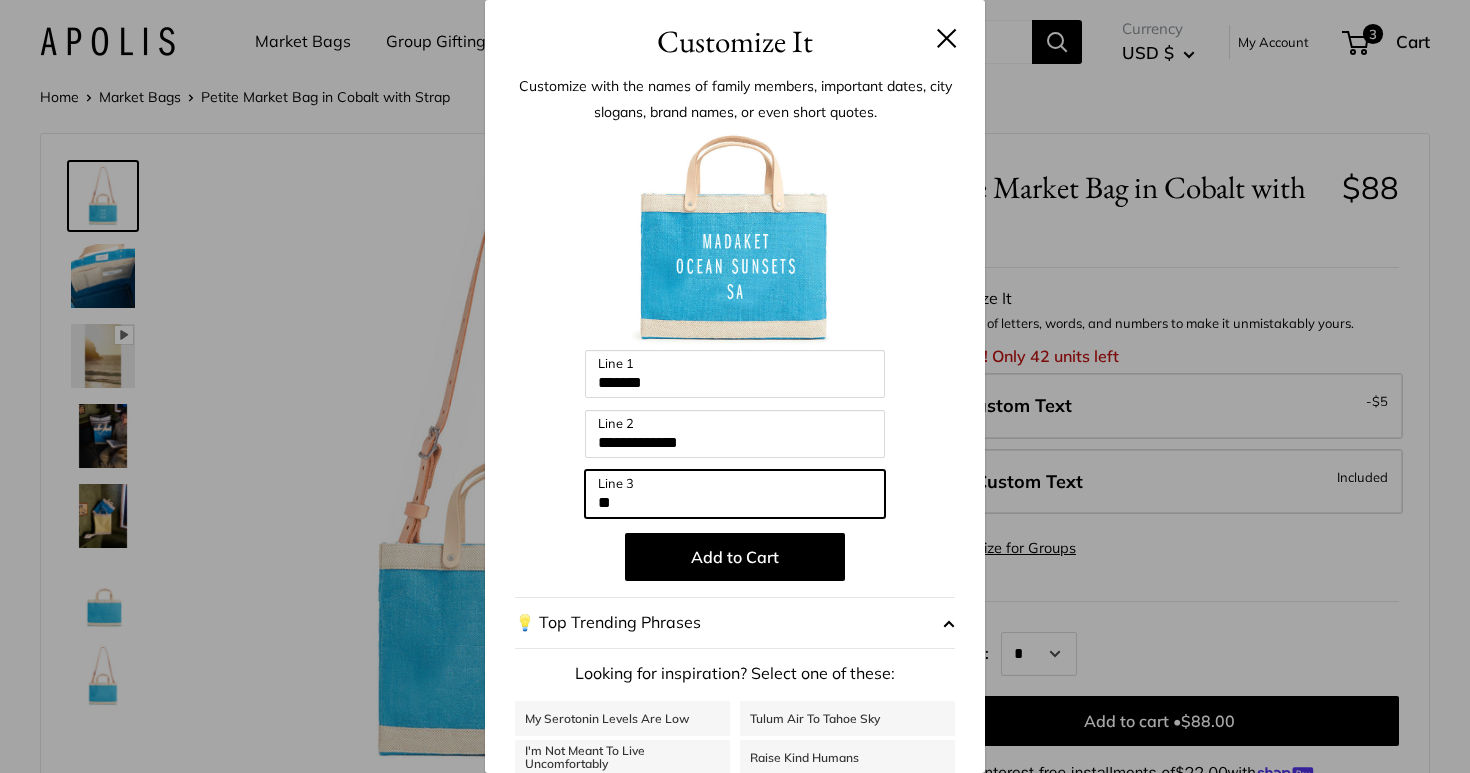 type on "*" 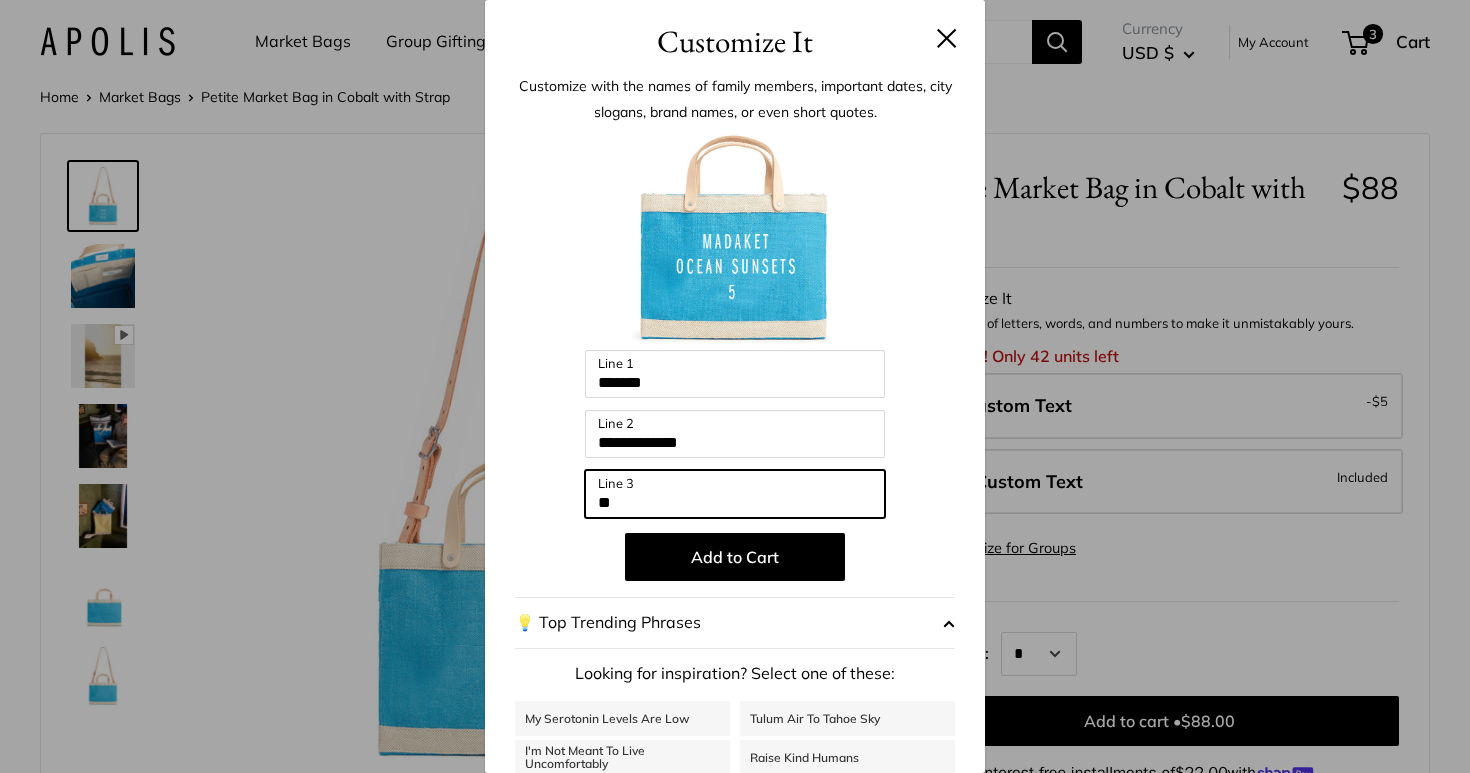 type on "*" 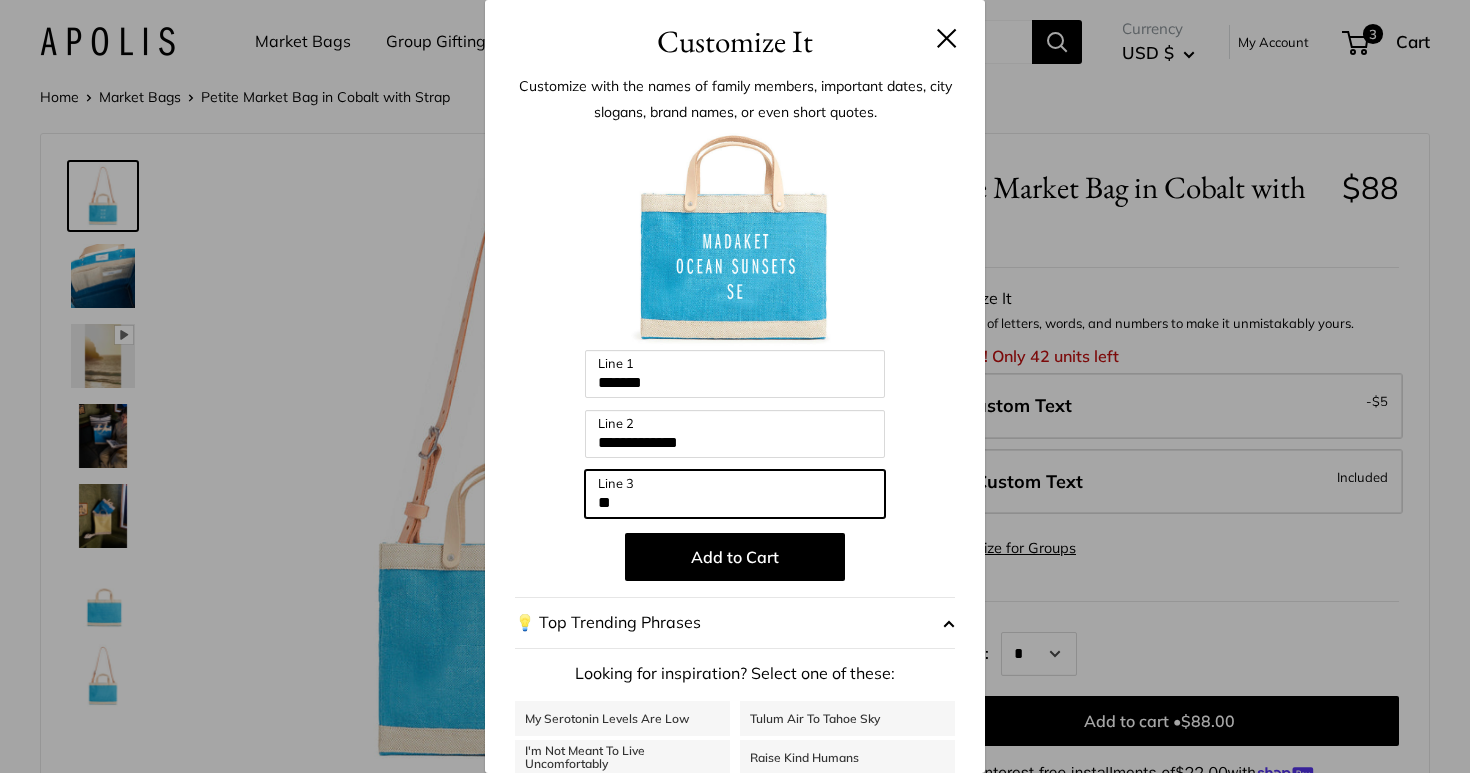 type on "*" 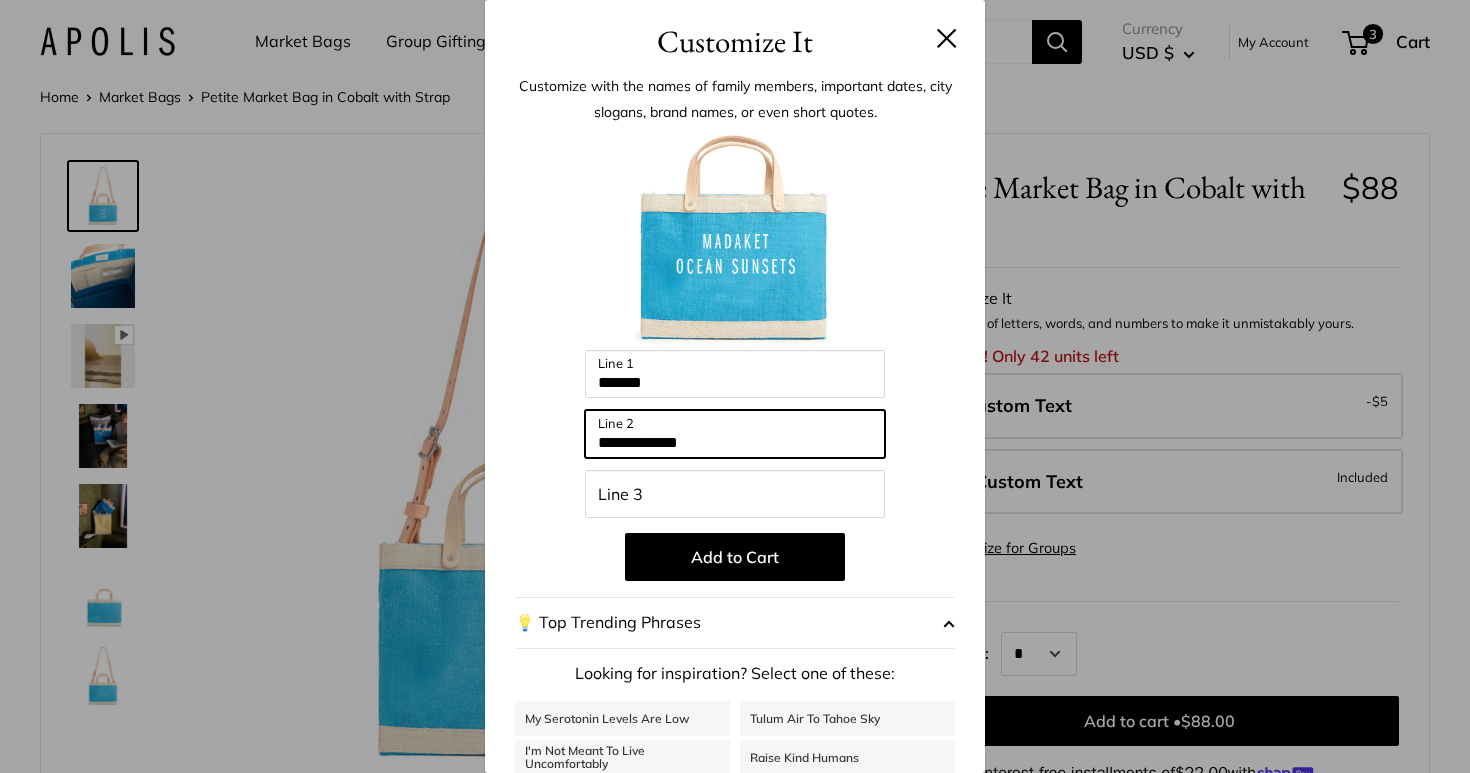 click on "**********" at bounding box center (735, 434) 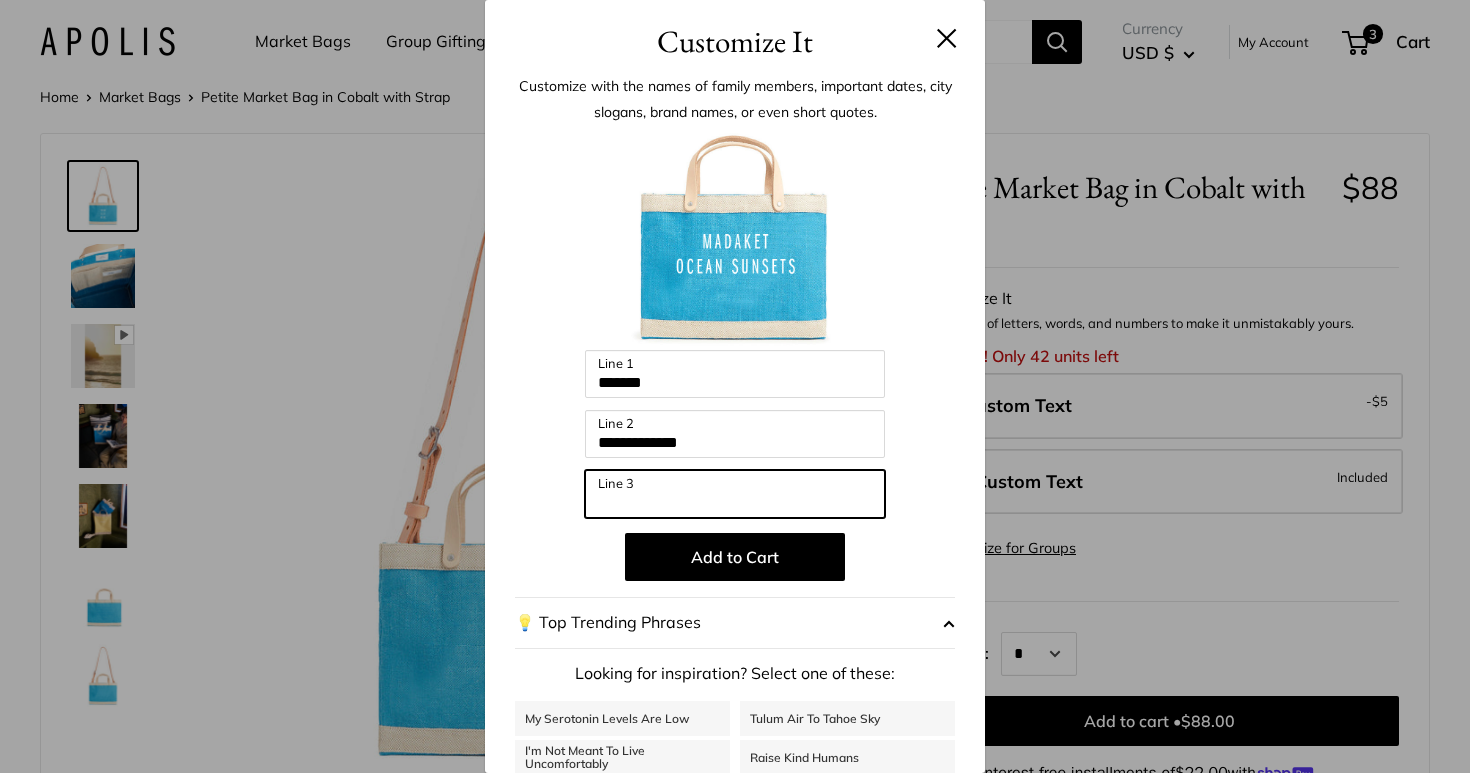 click on "Line 3" at bounding box center (735, 494) 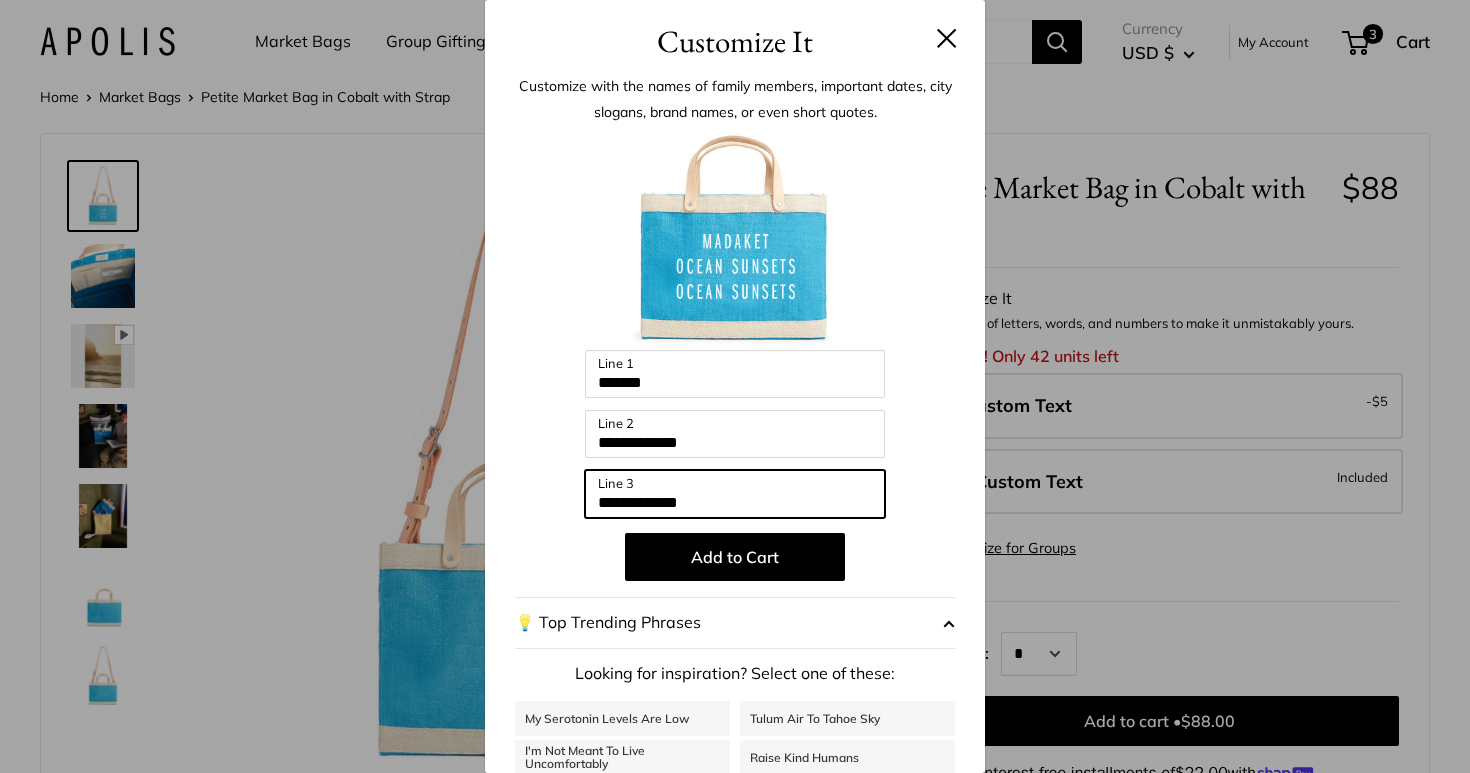 type on "**********" 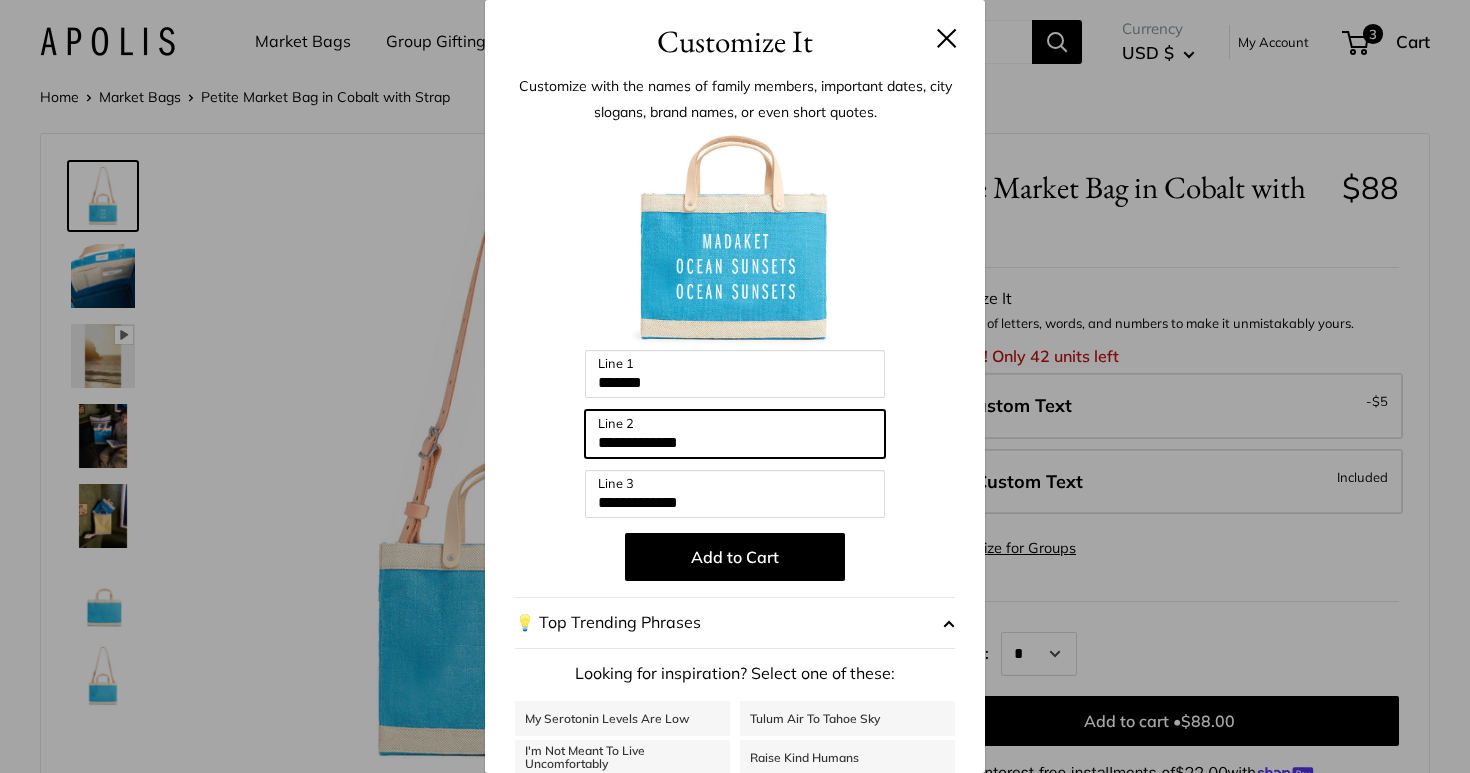 click on "**********" at bounding box center [735, 434] 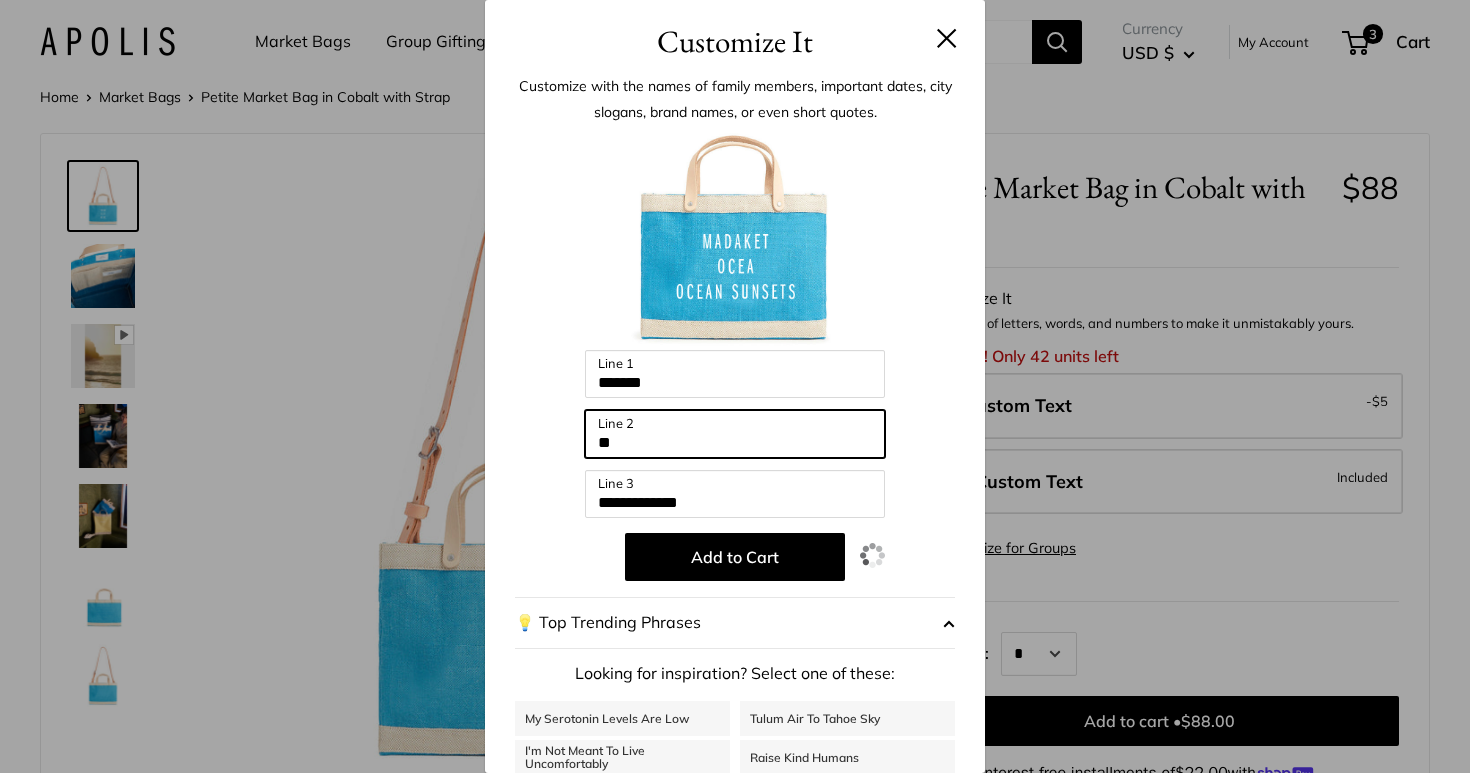 type on "*" 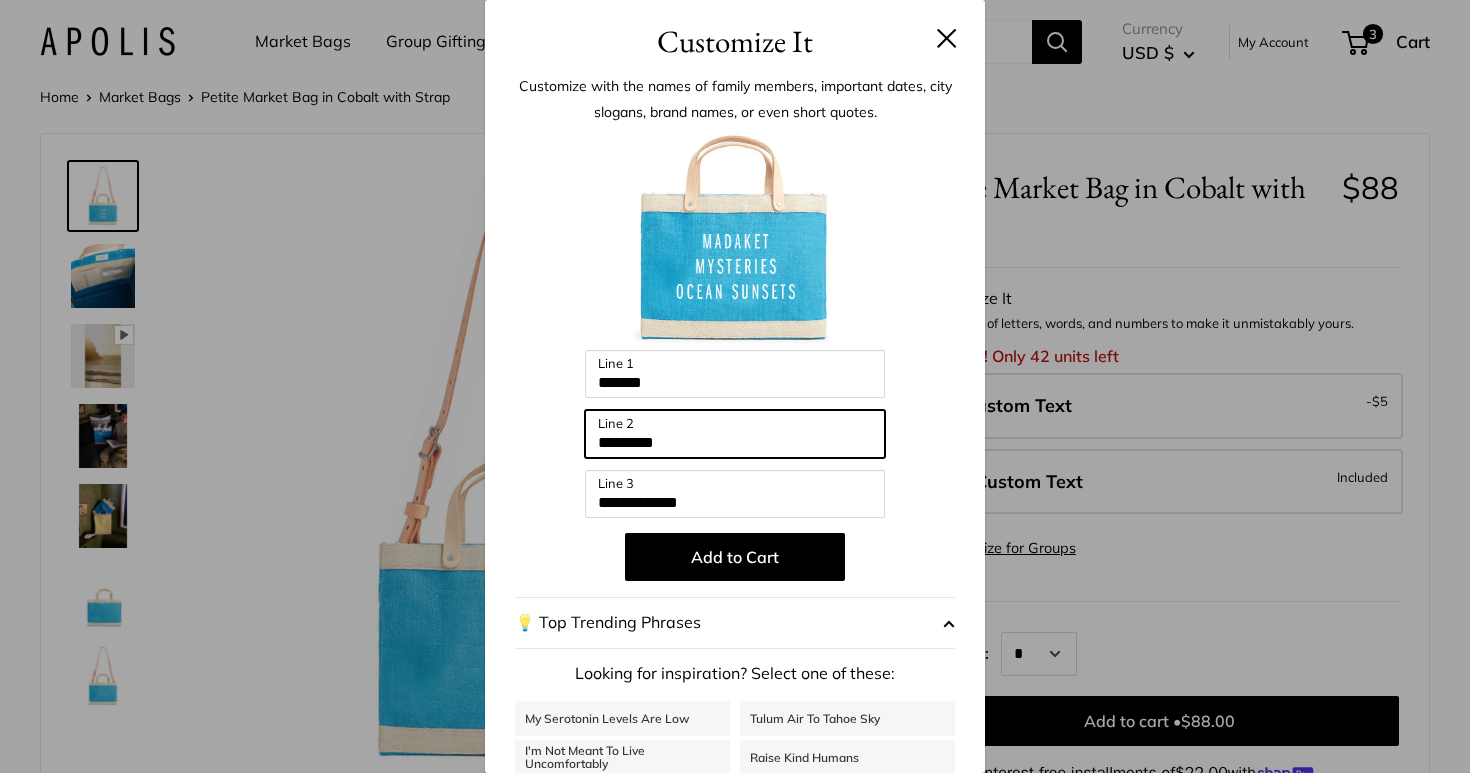 type on "*********" 